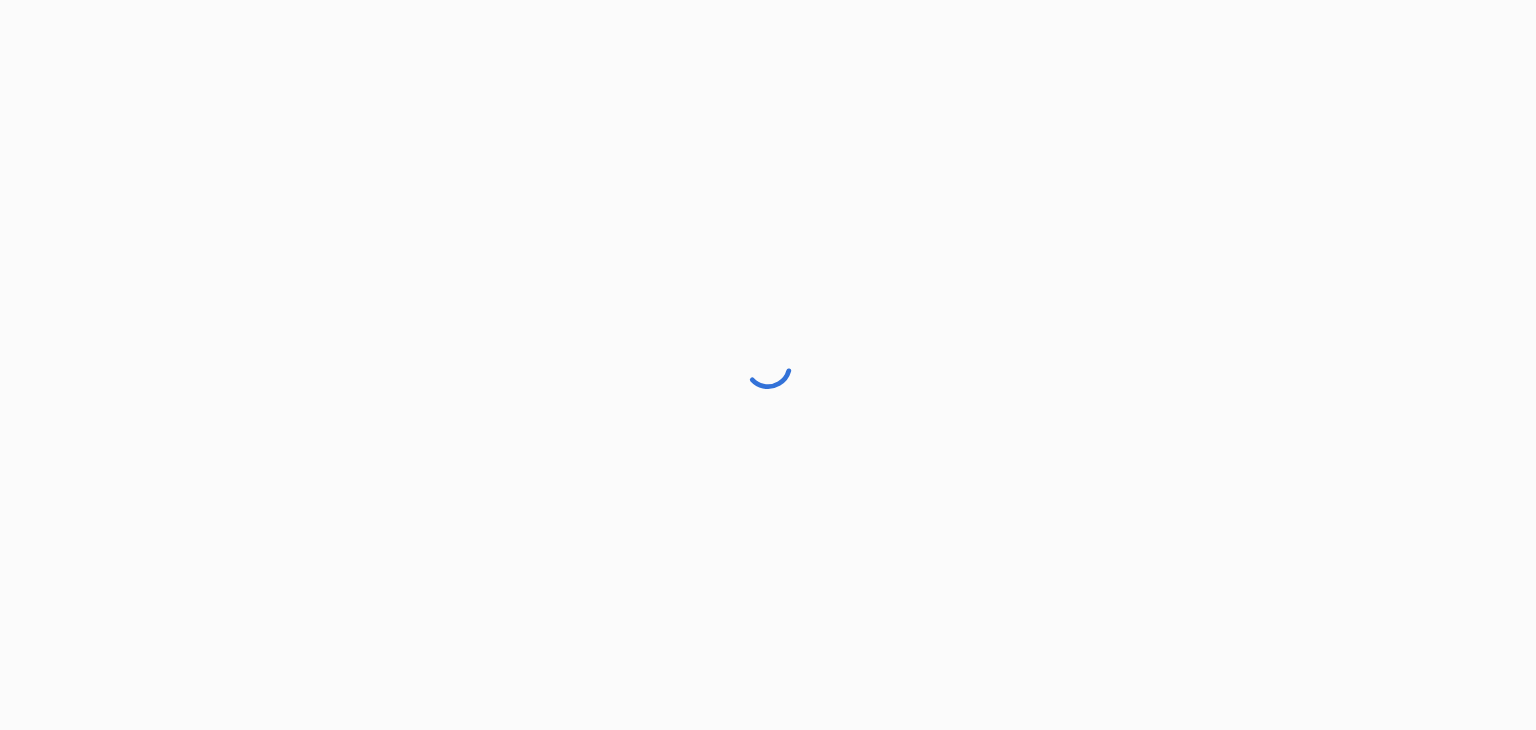 scroll, scrollTop: 0, scrollLeft: 0, axis: both 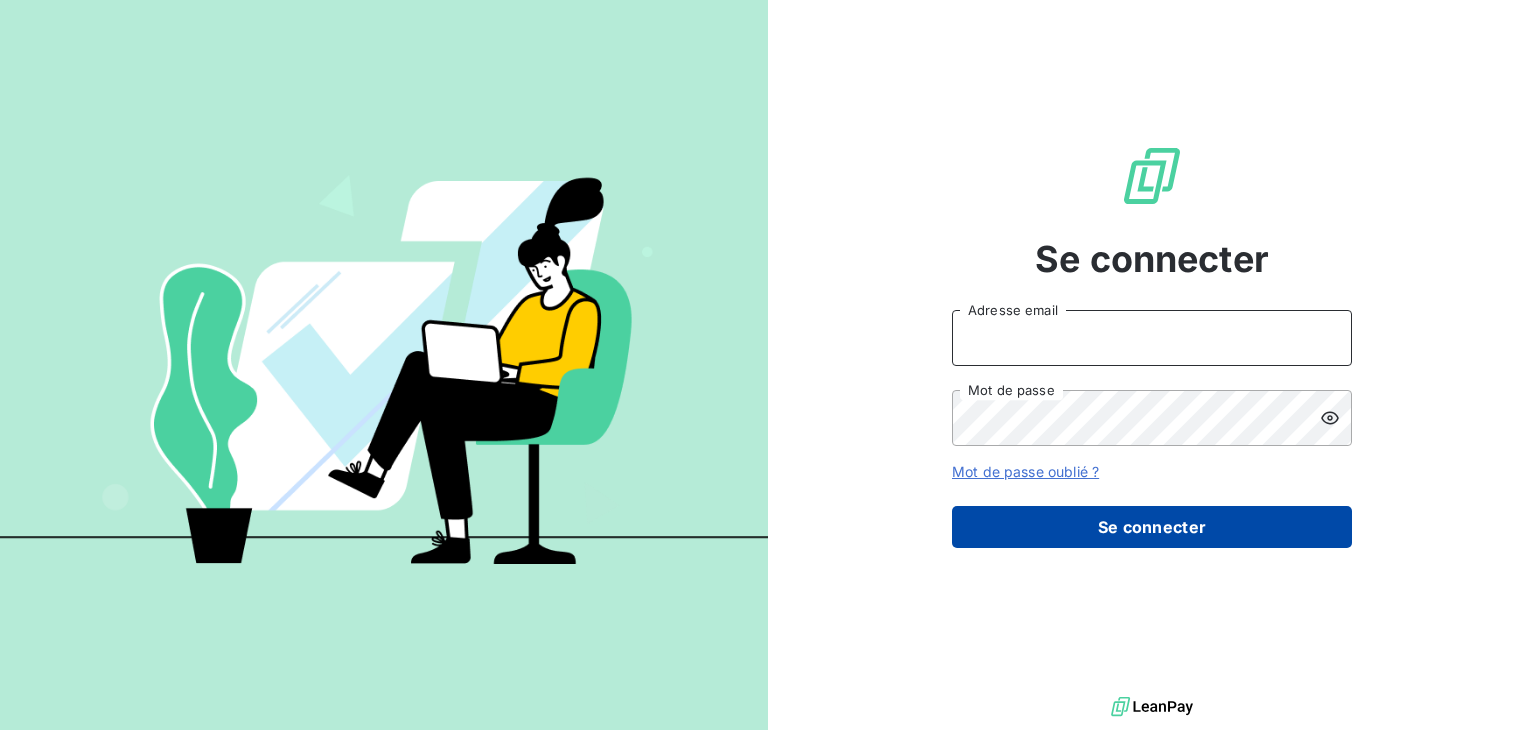 type on "[EMAIL]" 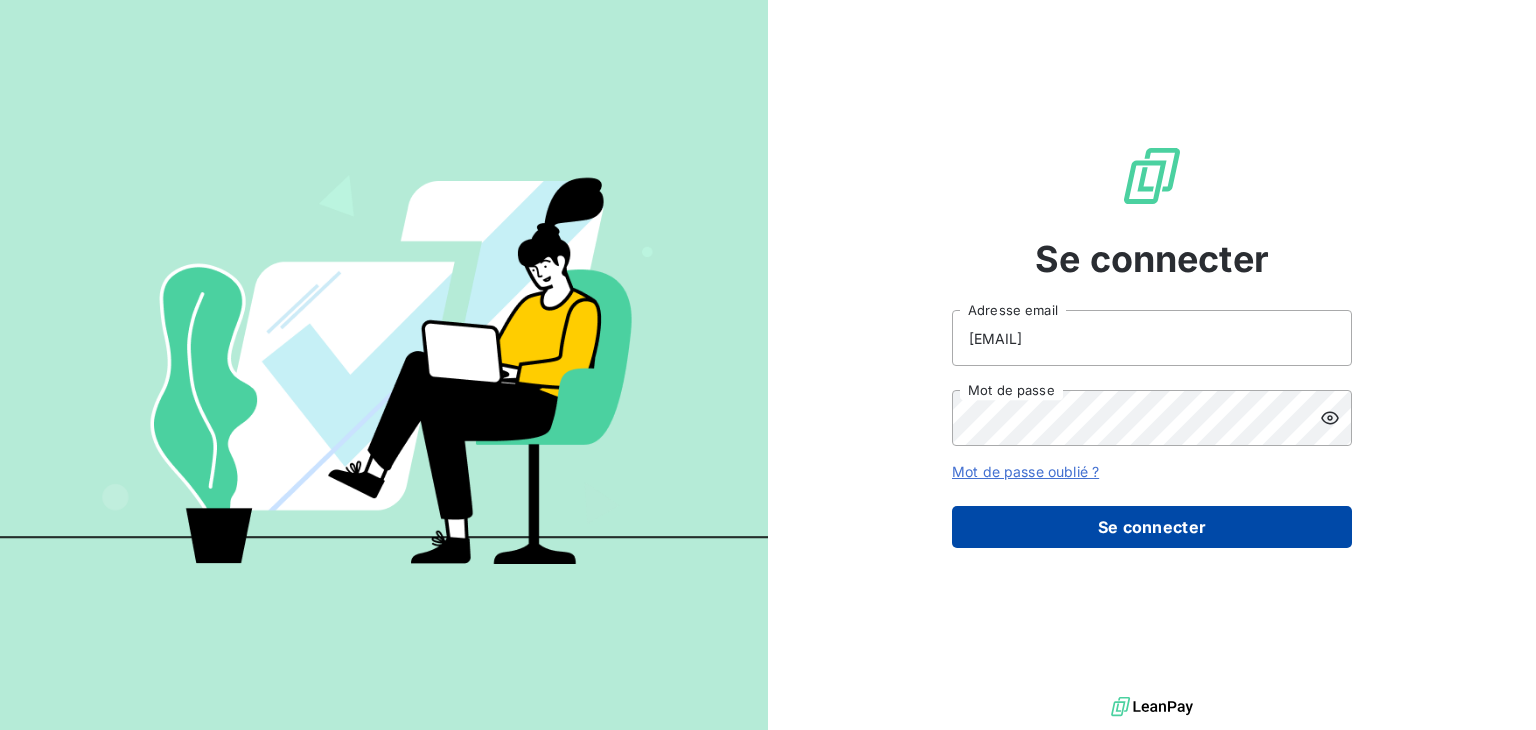 click on "Se connecter" at bounding box center [1152, 527] 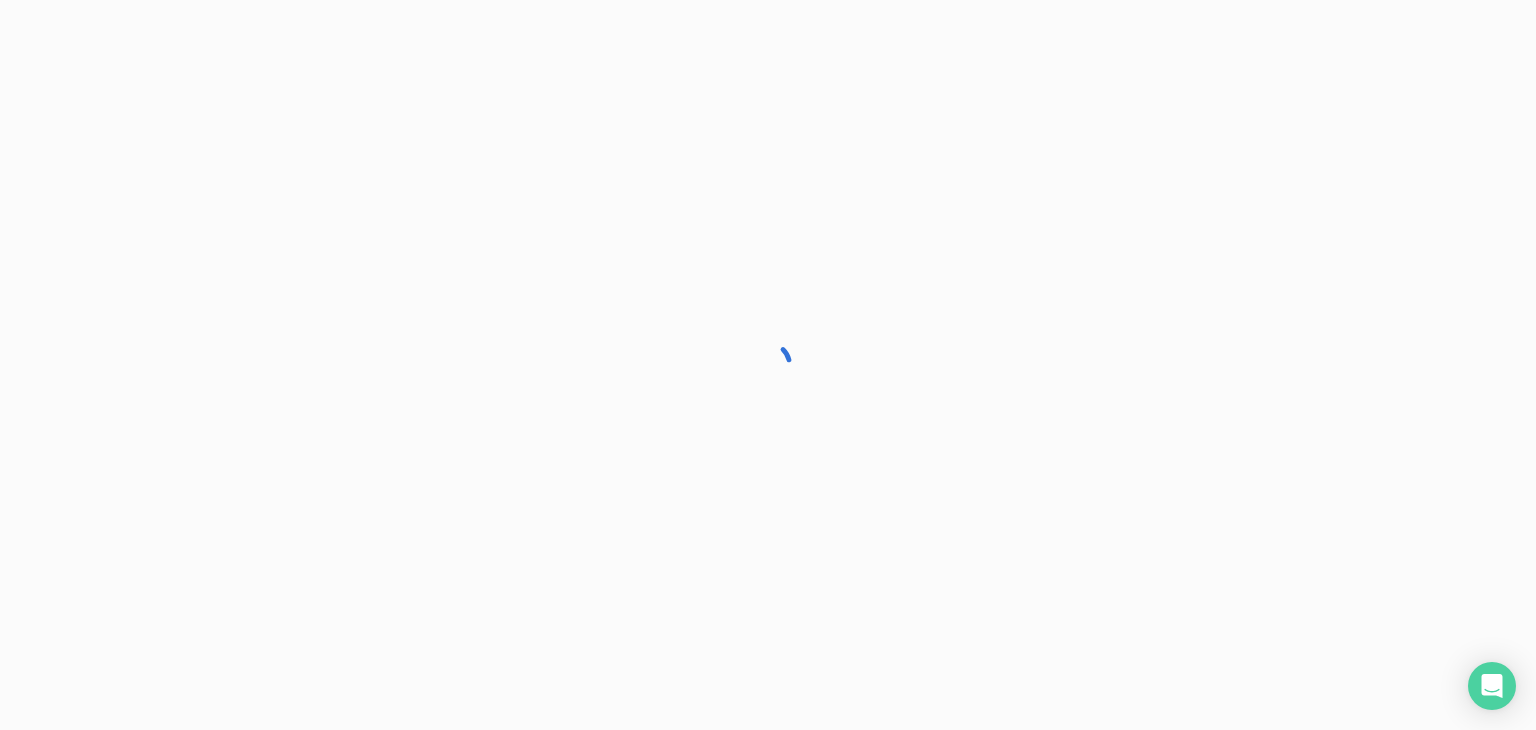 scroll, scrollTop: 0, scrollLeft: 0, axis: both 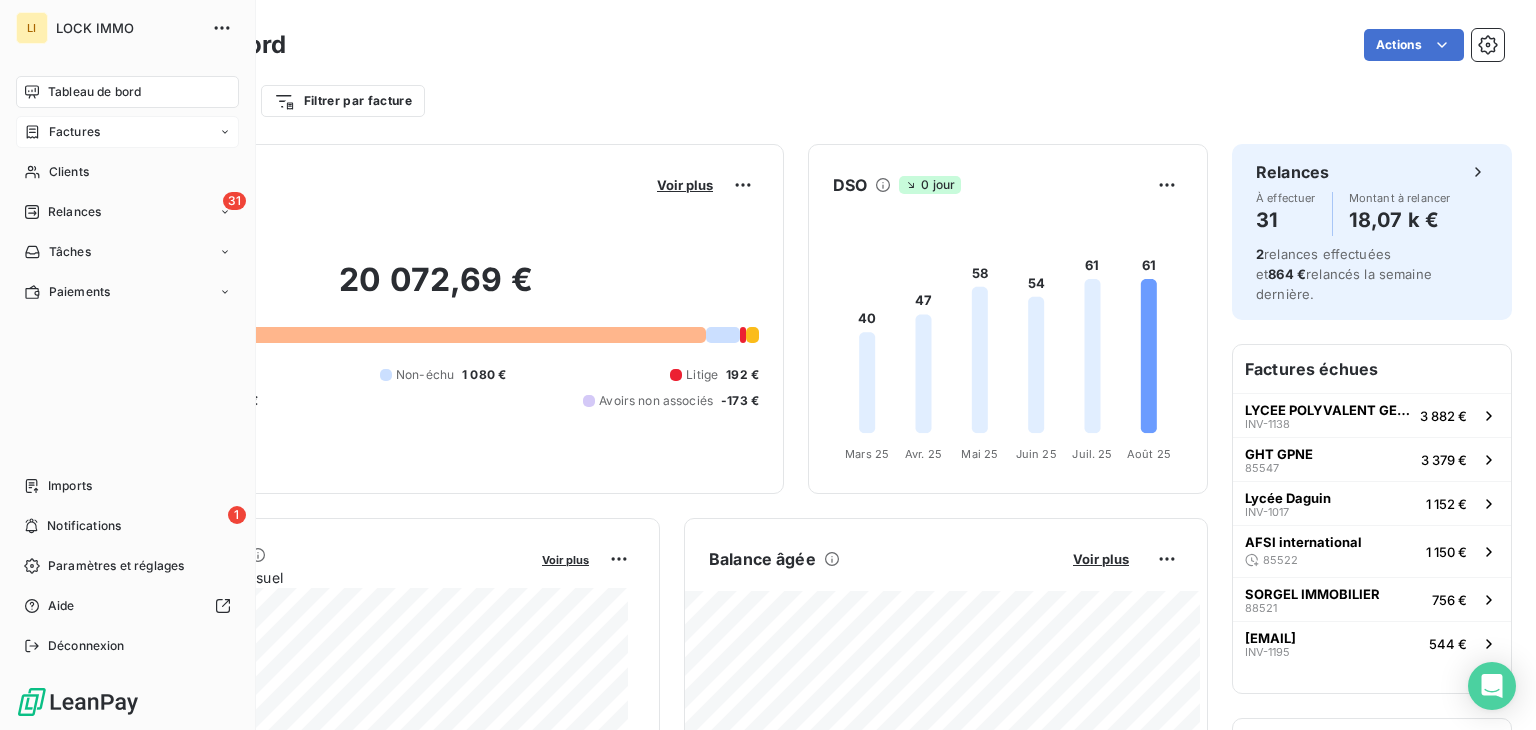 click on "Factures" at bounding box center (74, 132) 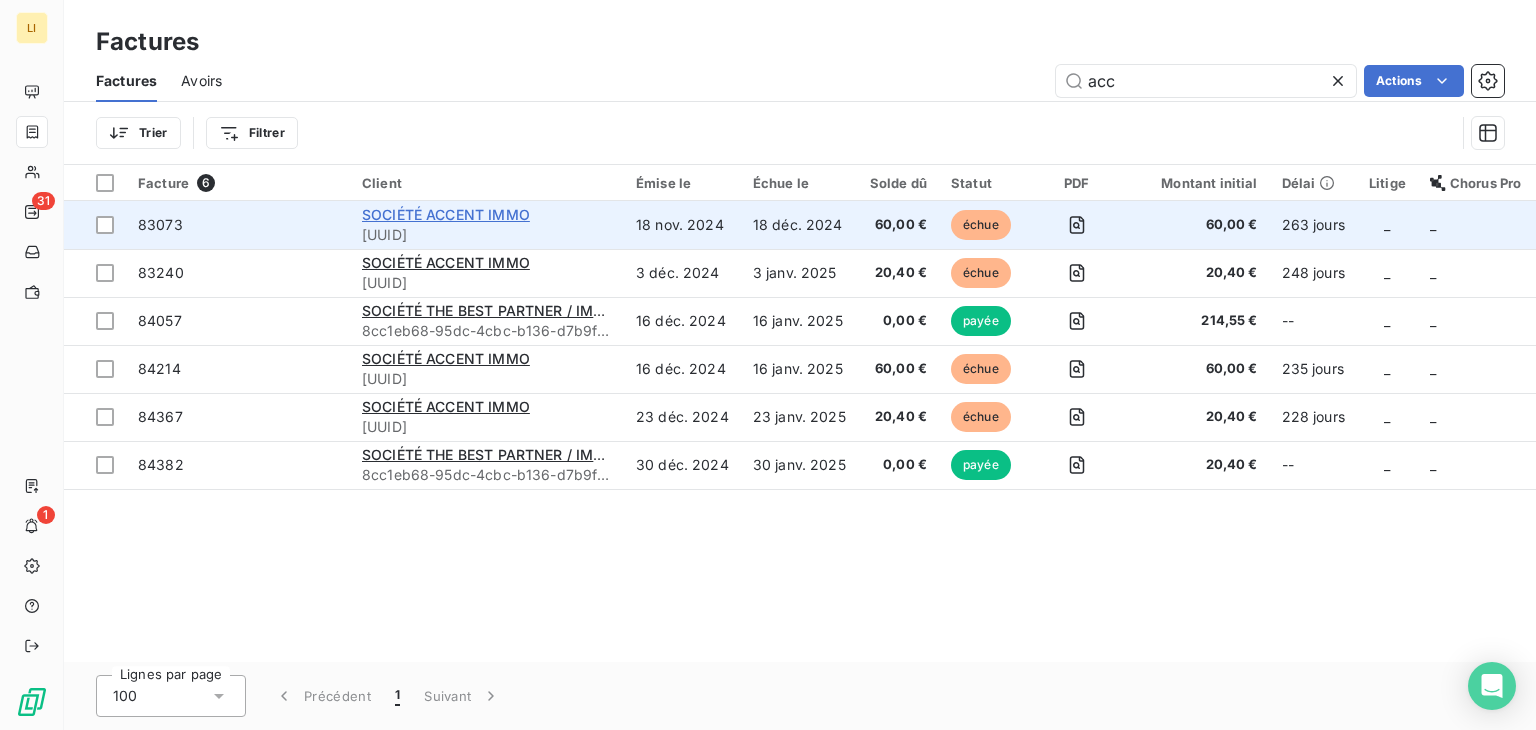 click on "SOCIÉTÉ ACCENT IMMO" at bounding box center [446, 214] 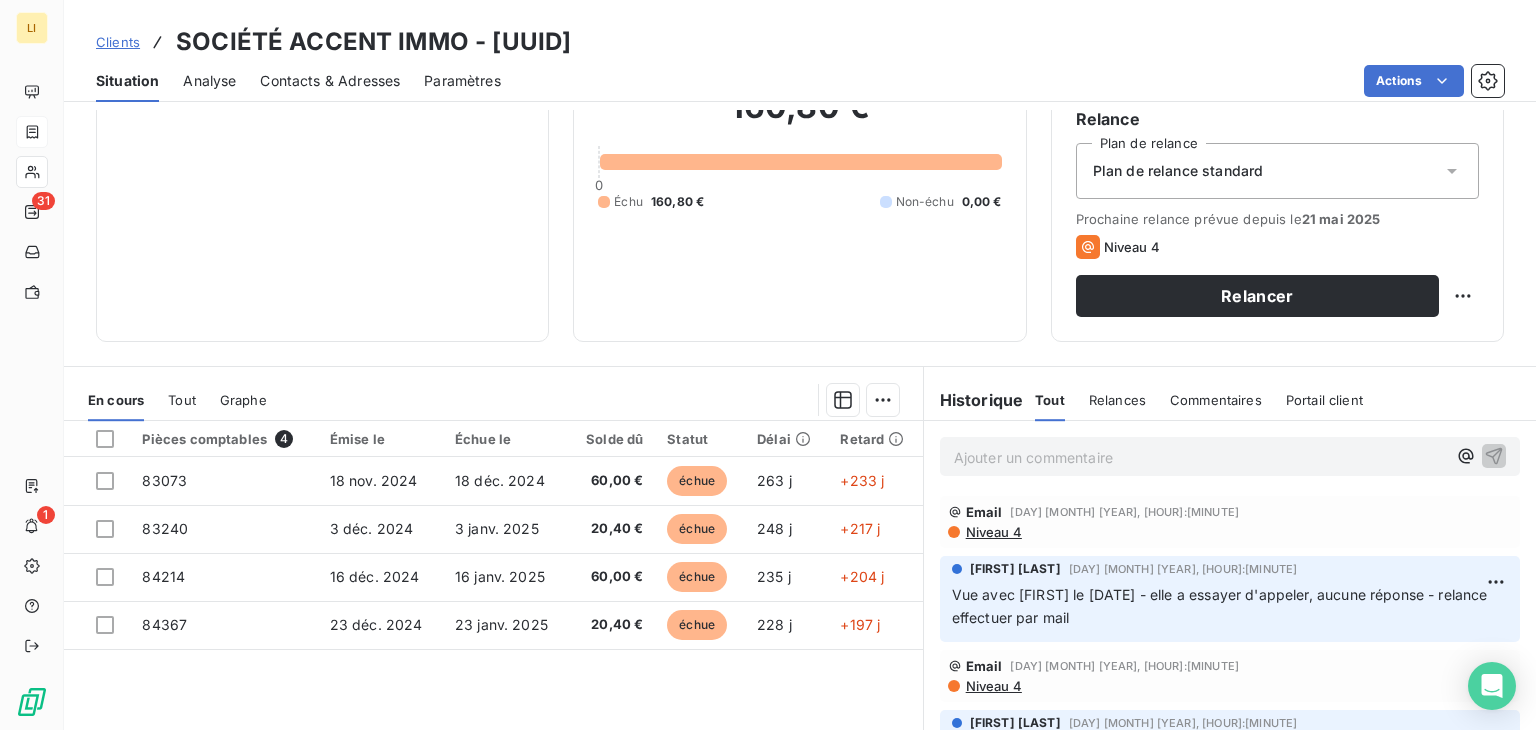 scroll, scrollTop: 191, scrollLeft: 0, axis: vertical 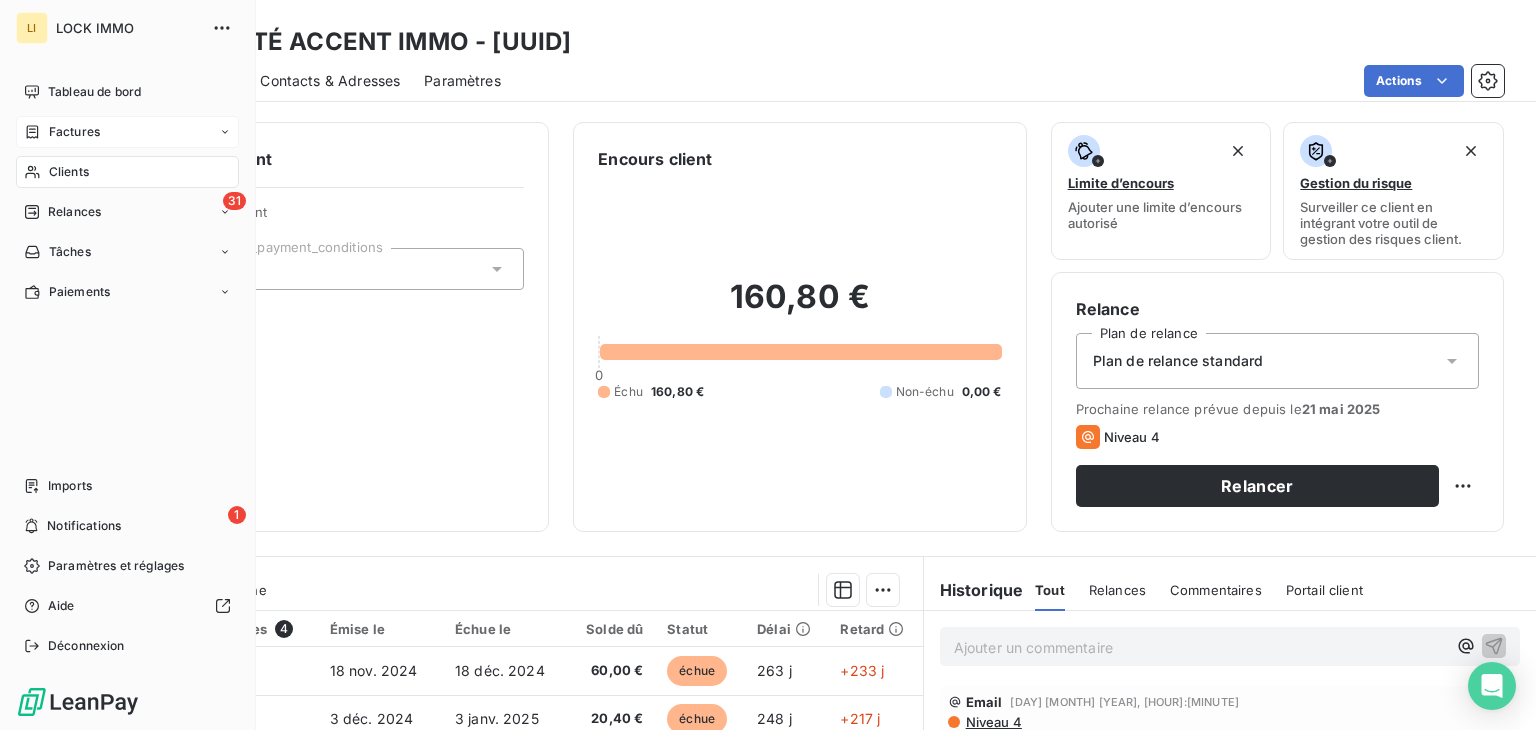 click on "Factures" at bounding box center [62, 132] 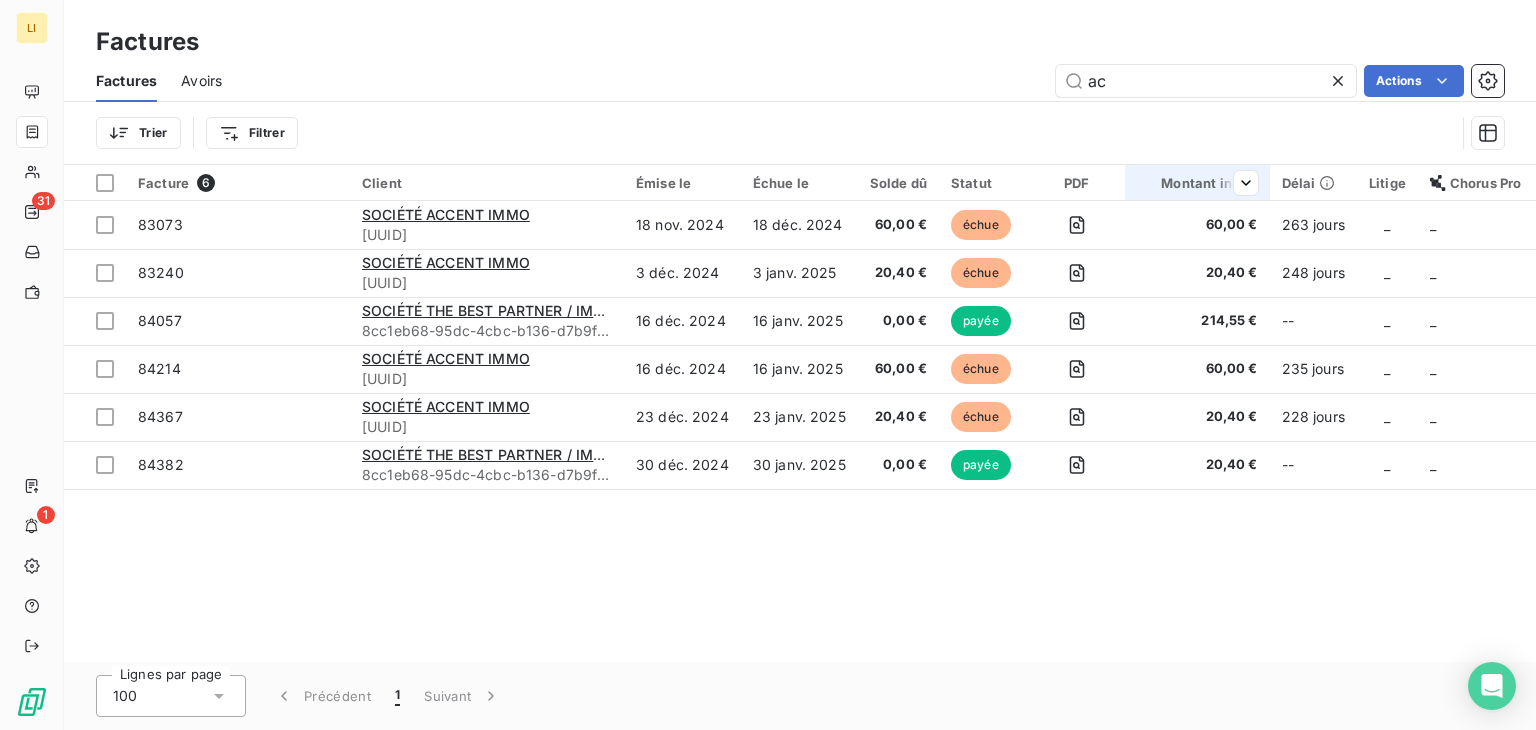 type on "a" 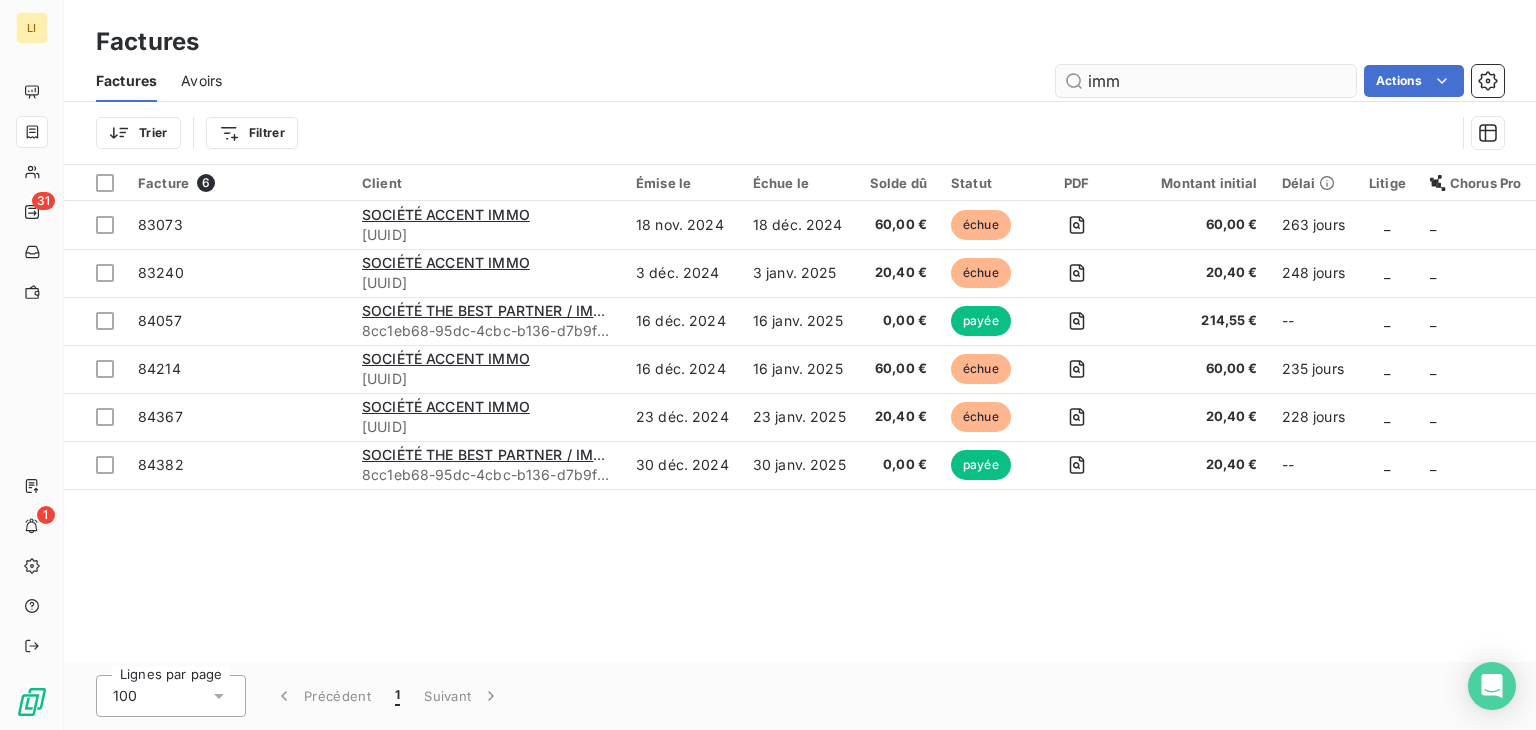 click on "imm" at bounding box center [1206, 81] 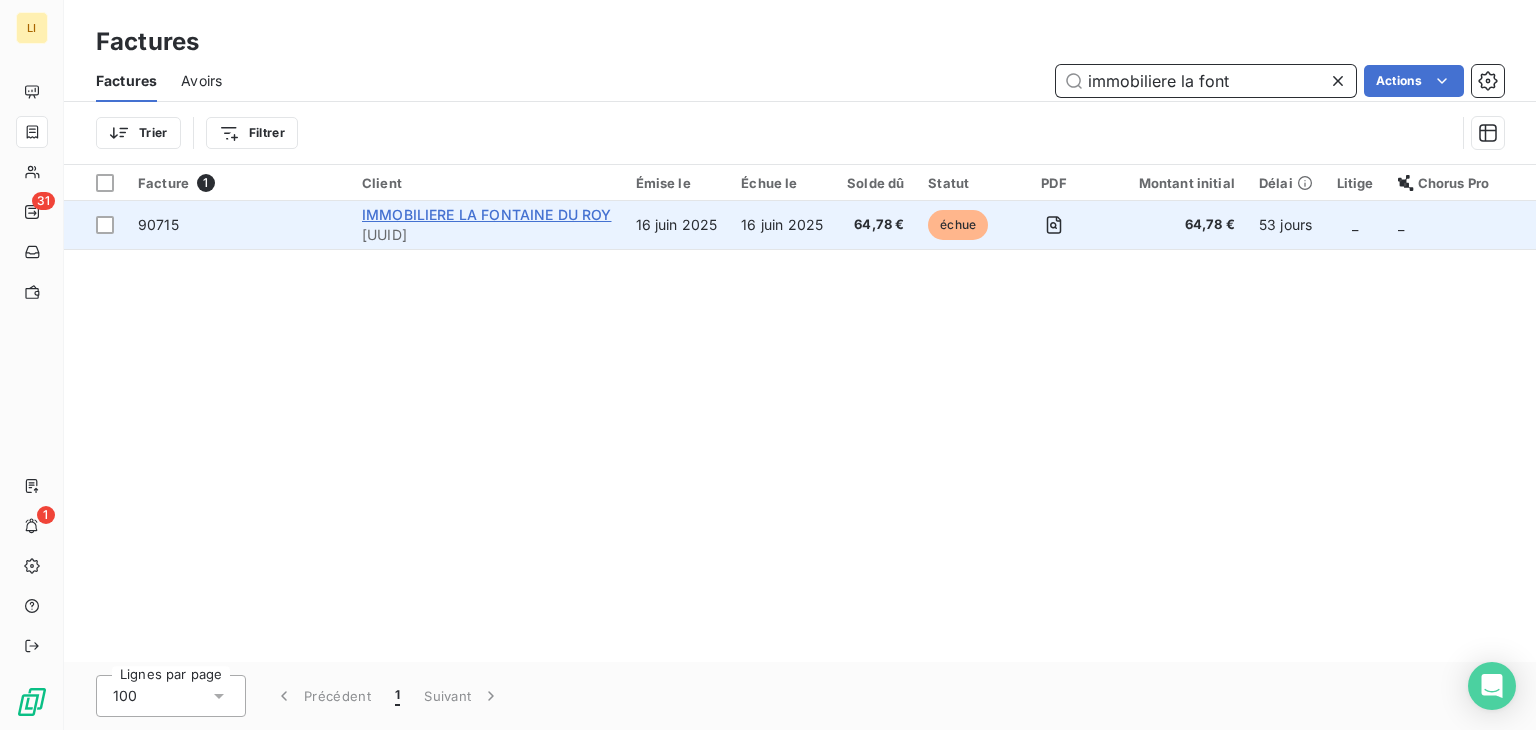 type on "immobiliere la font" 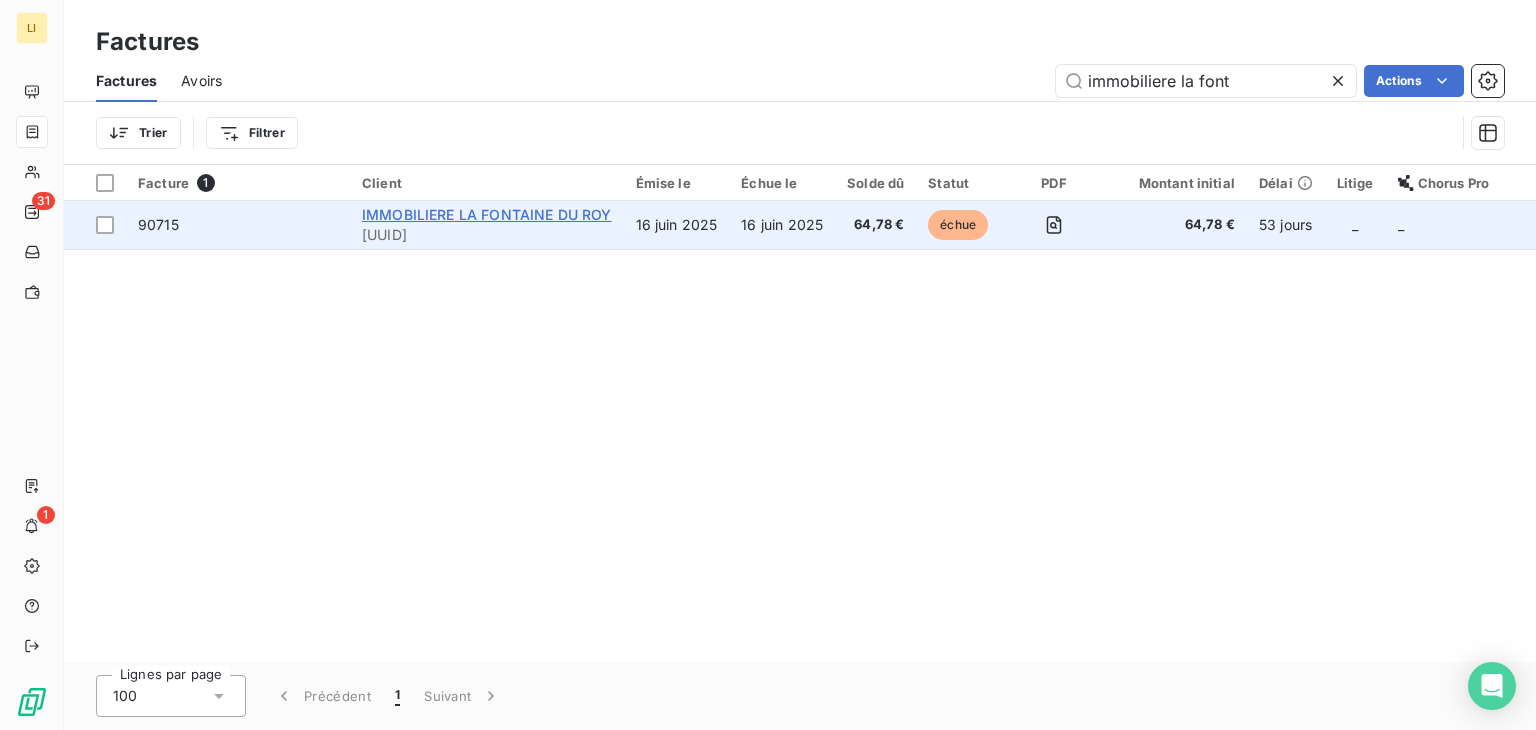 click on "IMMOBILIERE LA FONTAINE DU ROY" at bounding box center (487, 214) 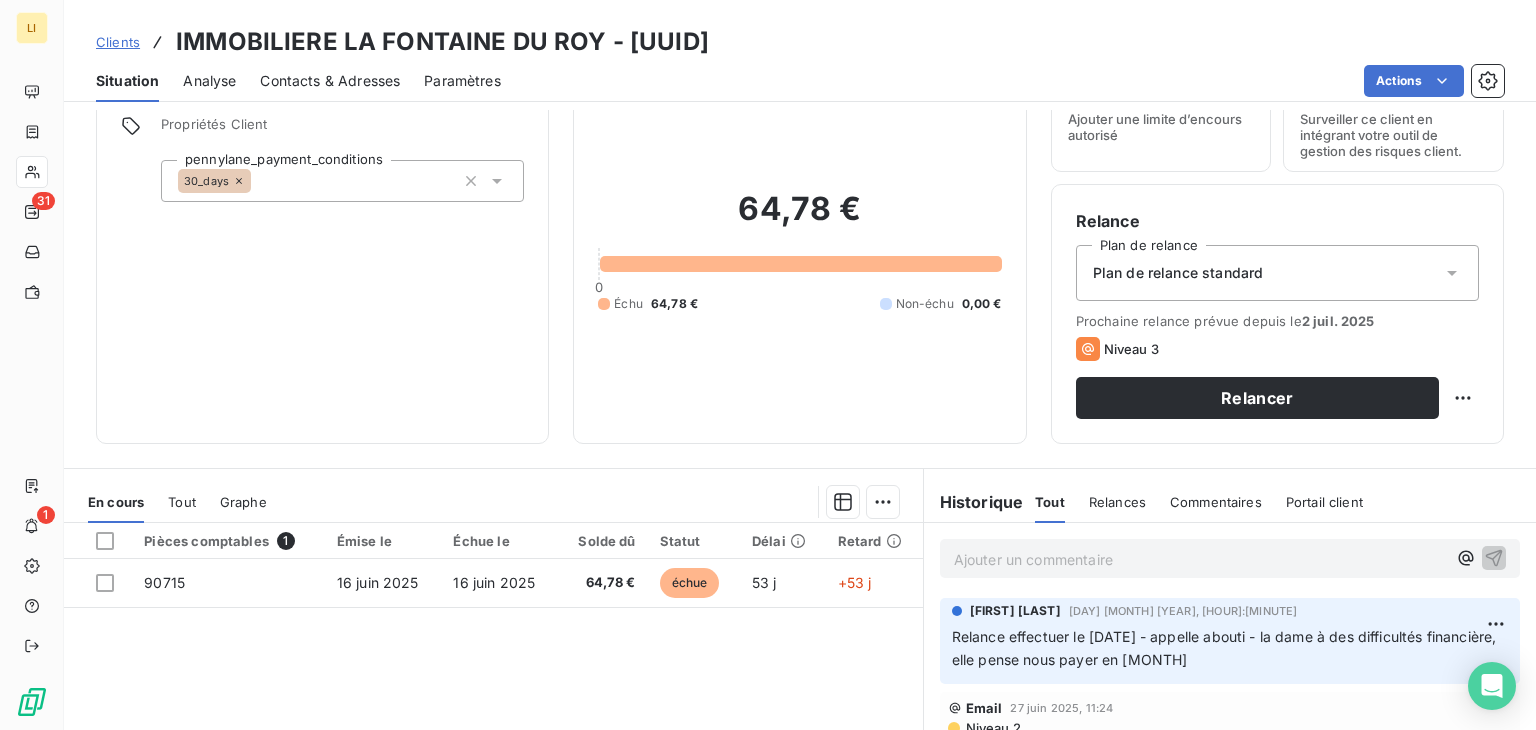 scroll, scrollTop: 0, scrollLeft: 0, axis: both 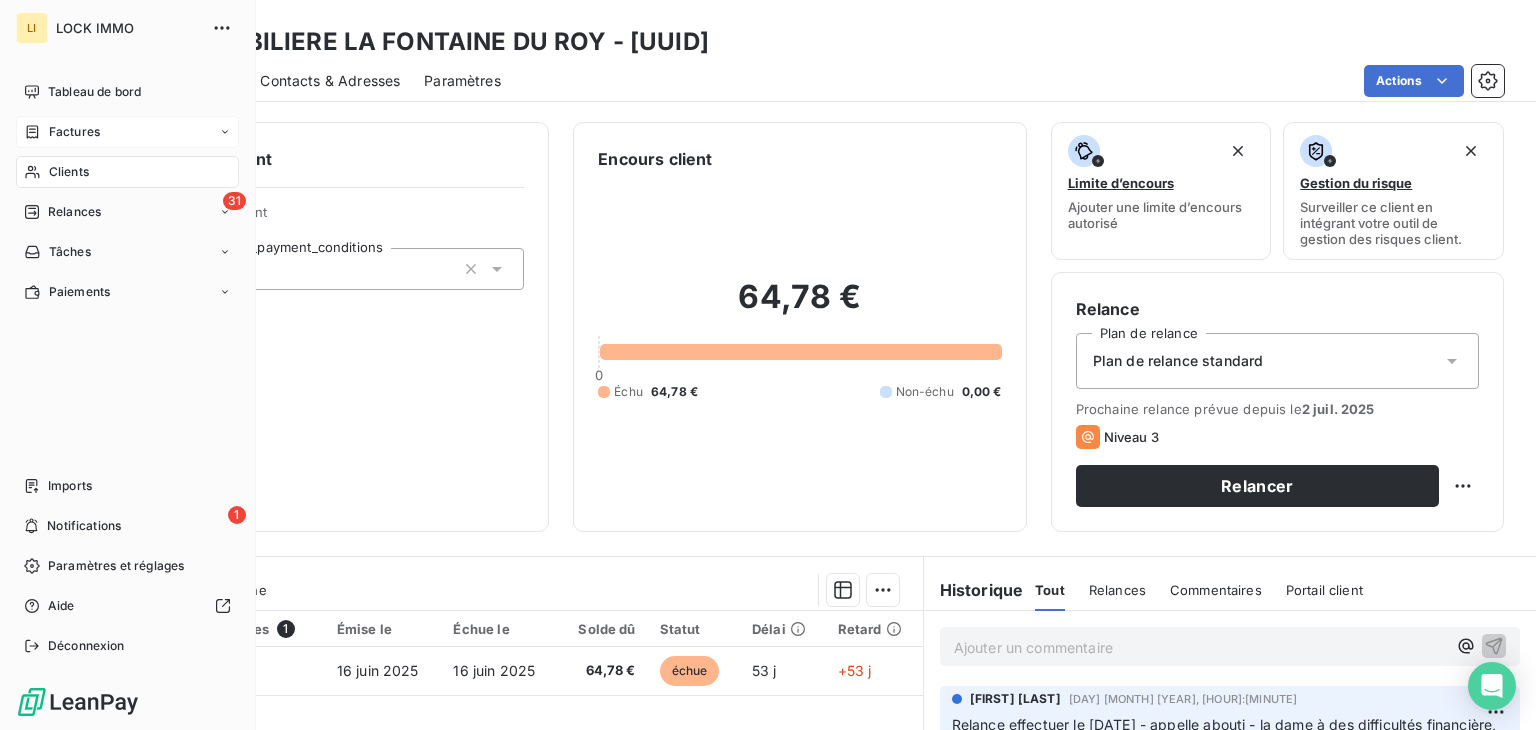 click on "Factures" at bounding box center [62, 132] 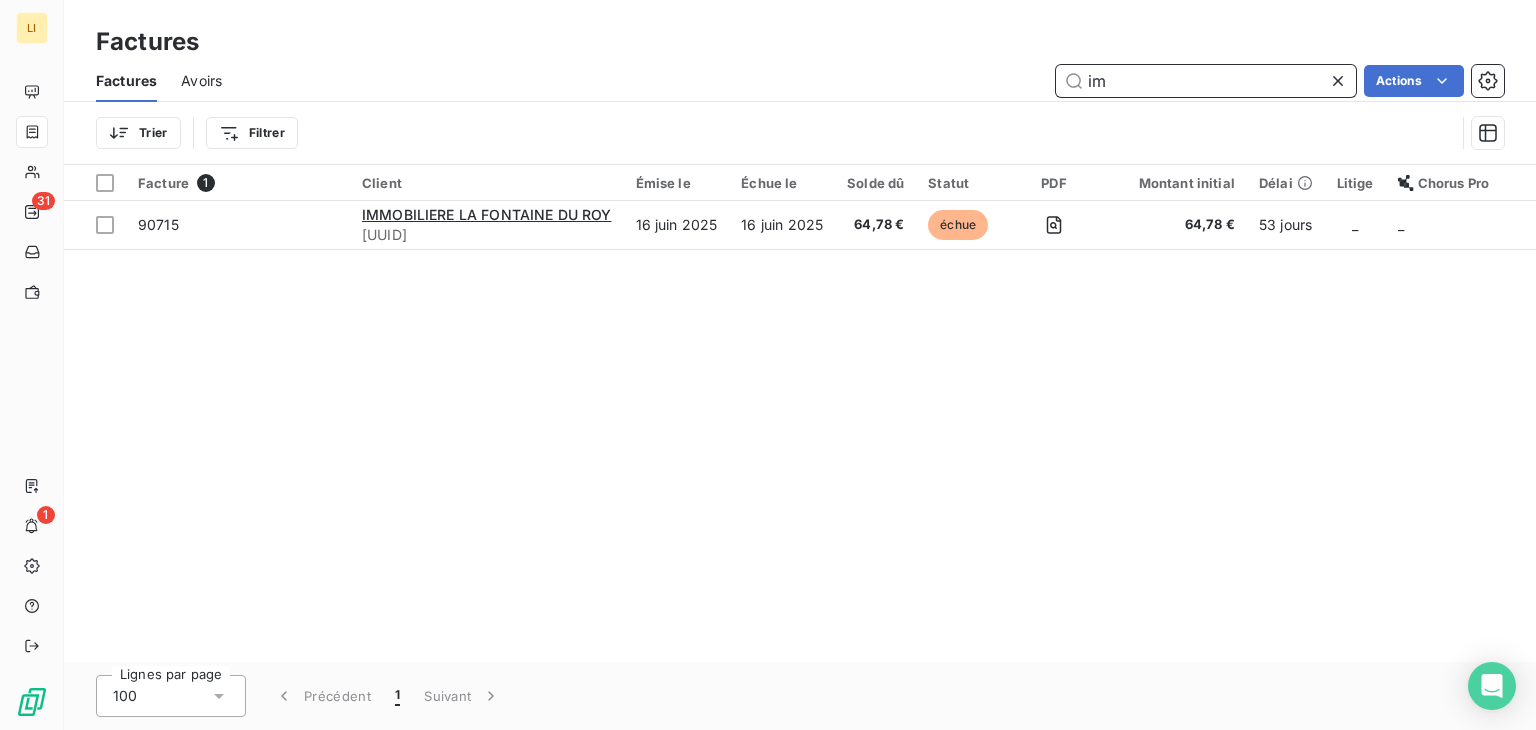 type on "i" 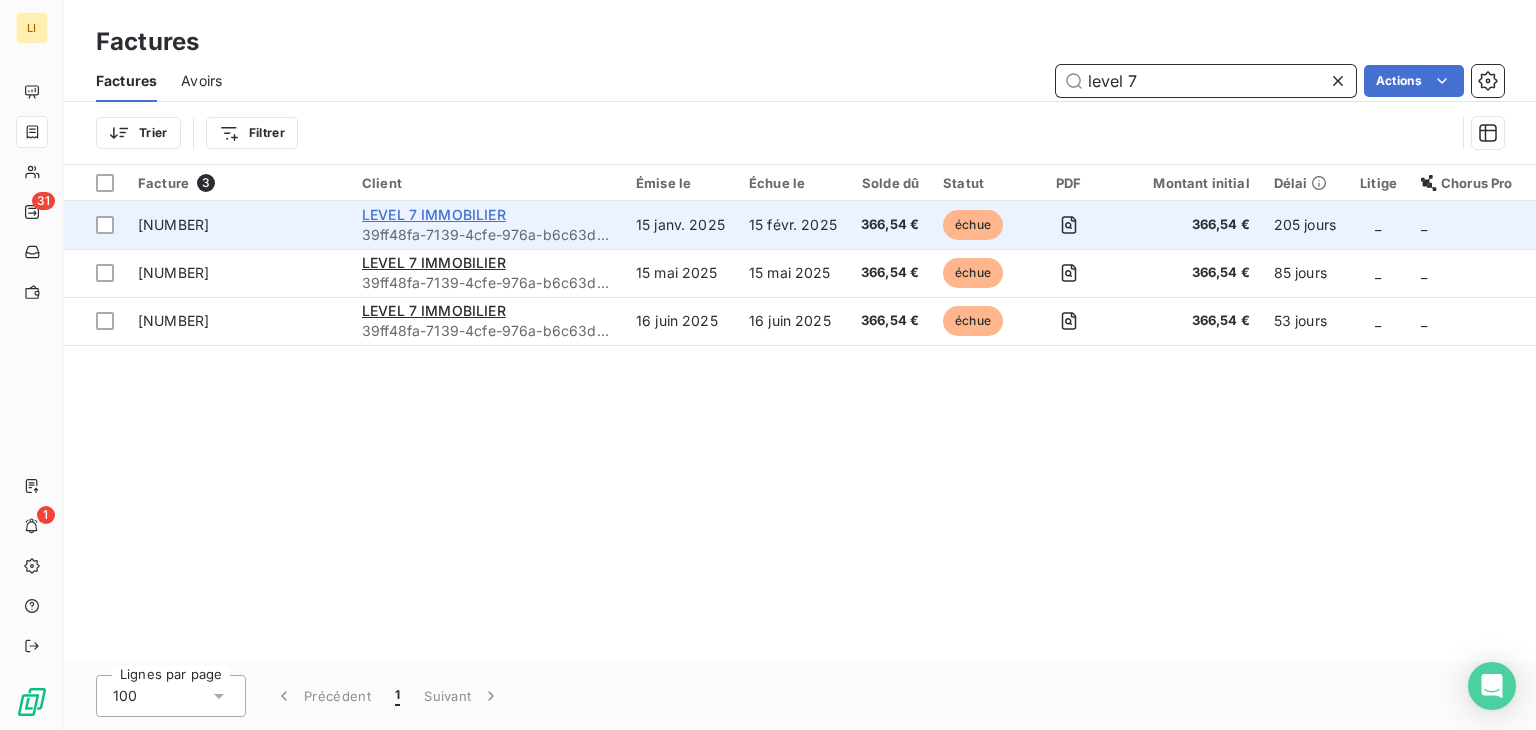 type on "level 7" 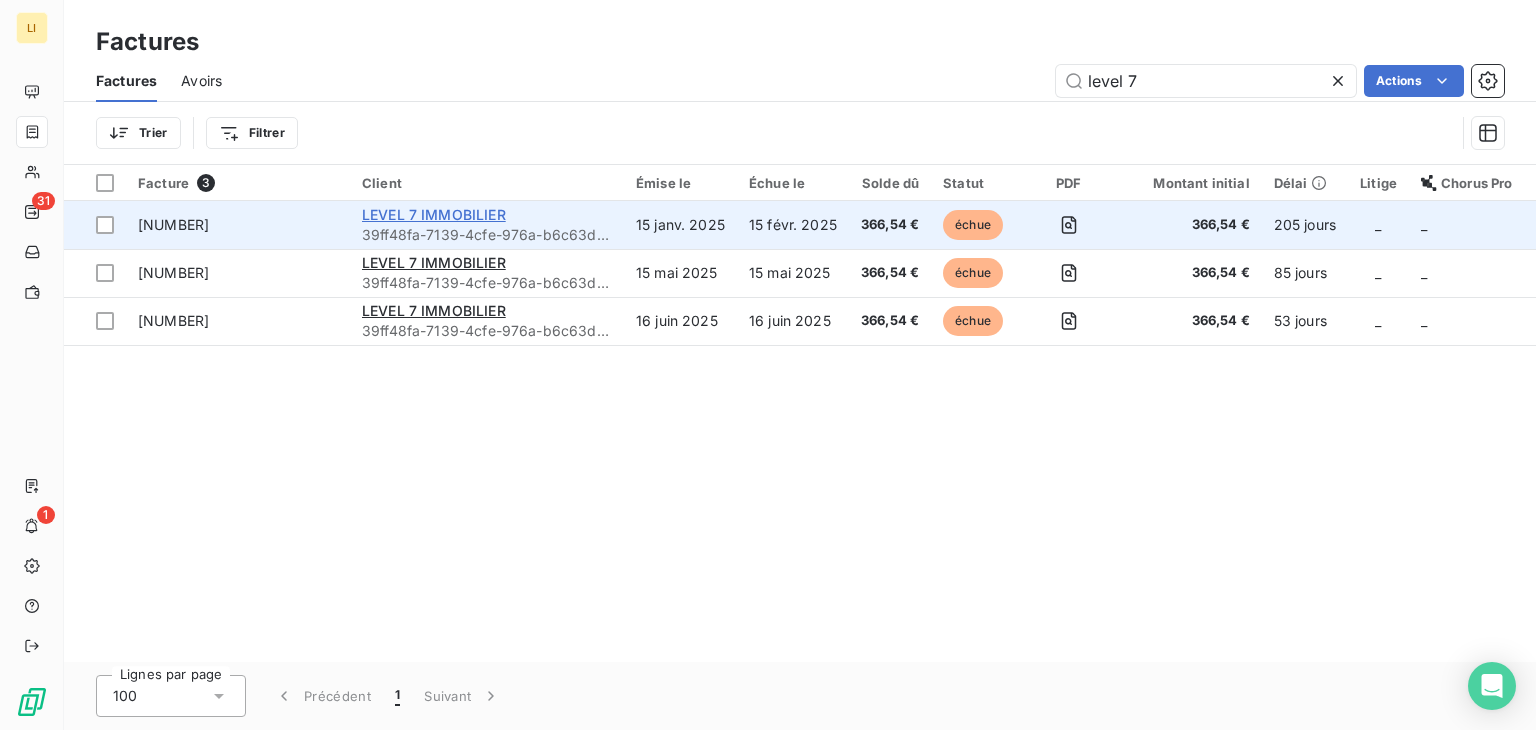 click on "LEVEL 7 IMMOBILIER" at bounding box center (434, 214) 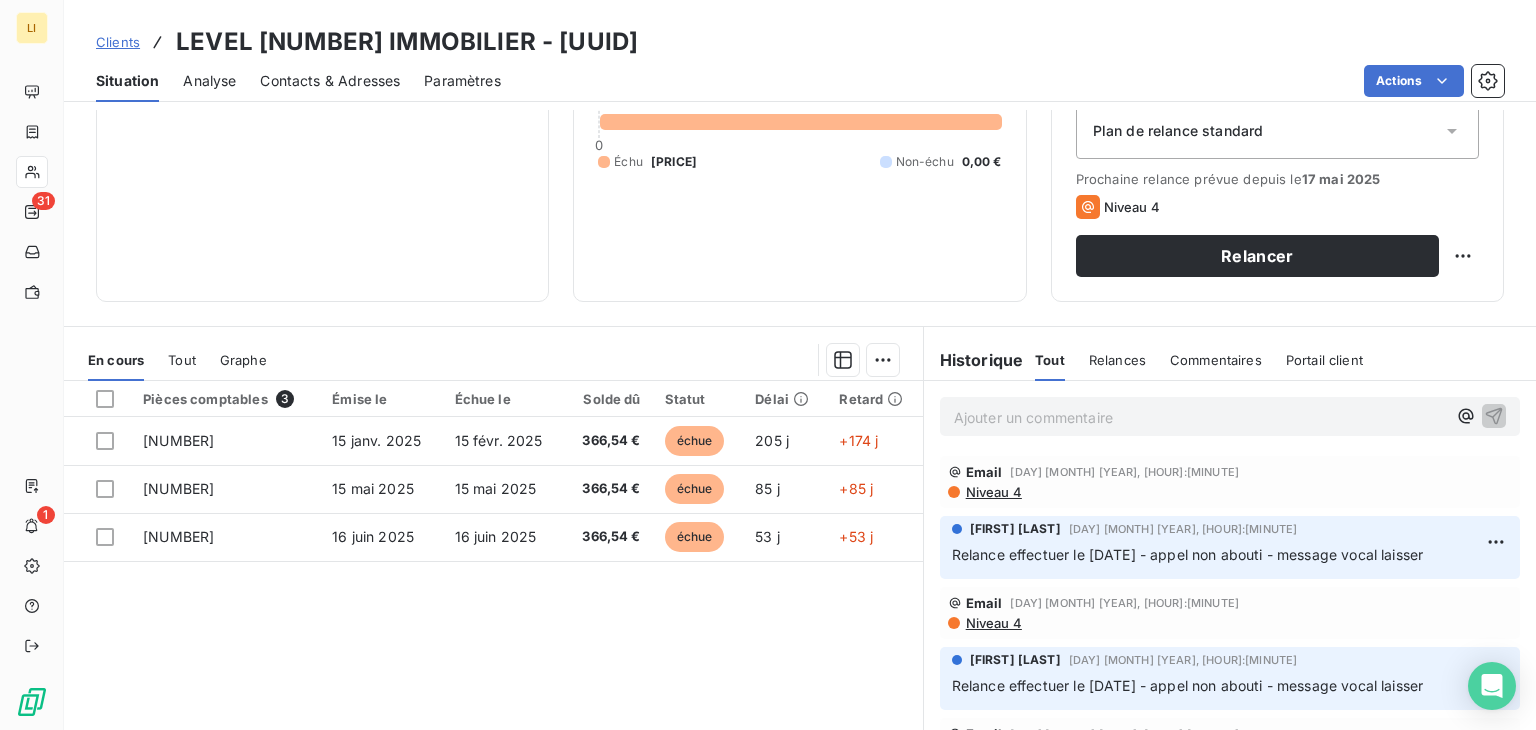 scroll, scrollTop: 325, scrollLeft: 0, axis: vertical 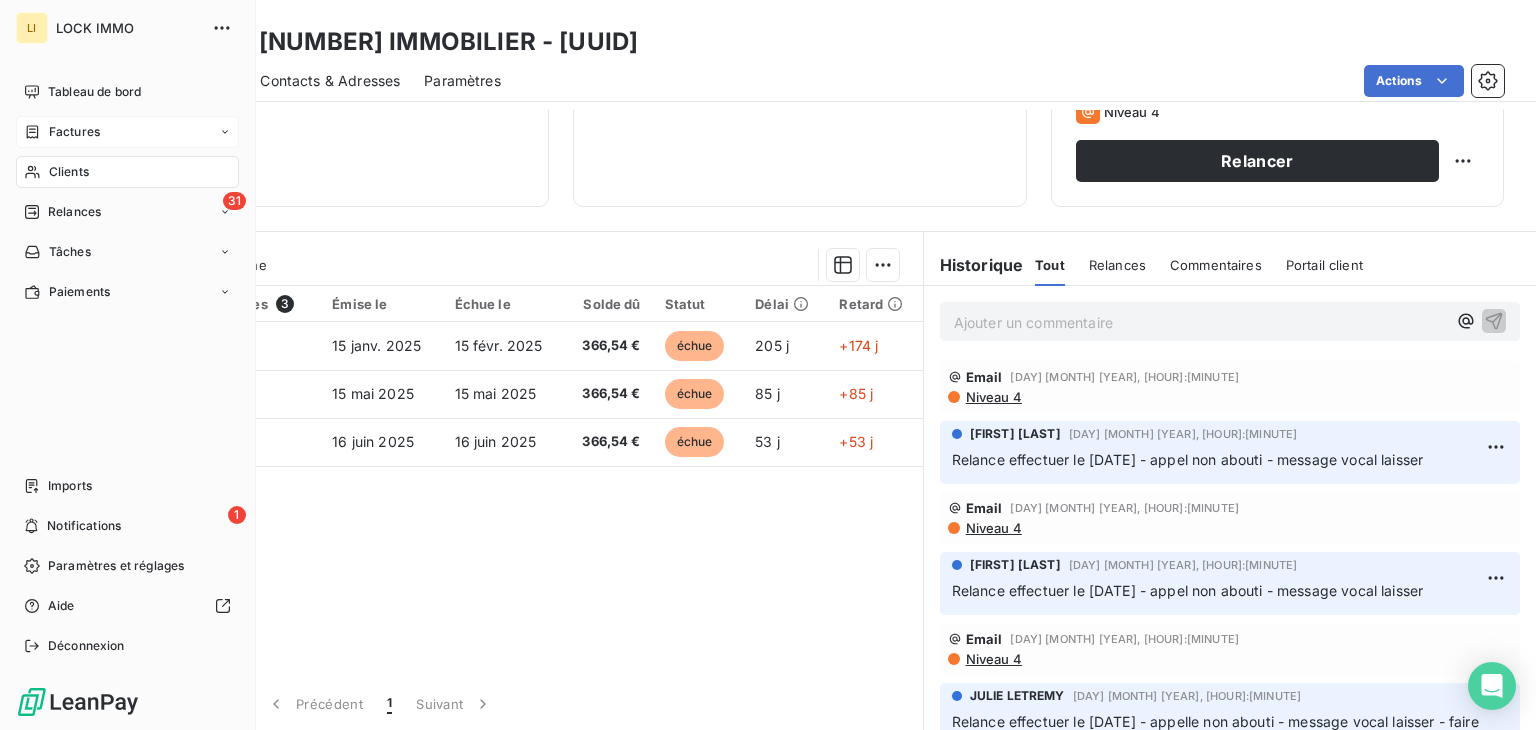 click 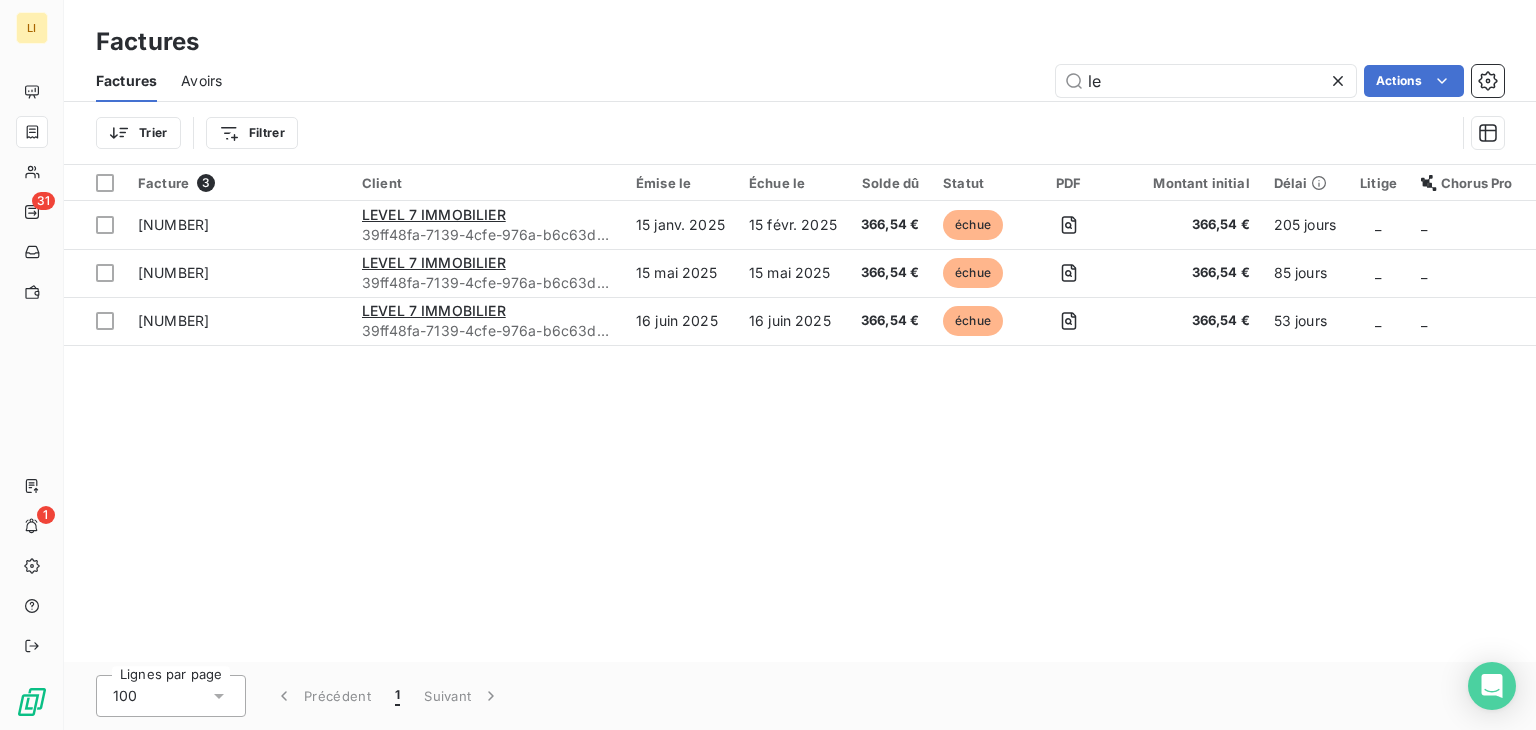 type on "l" 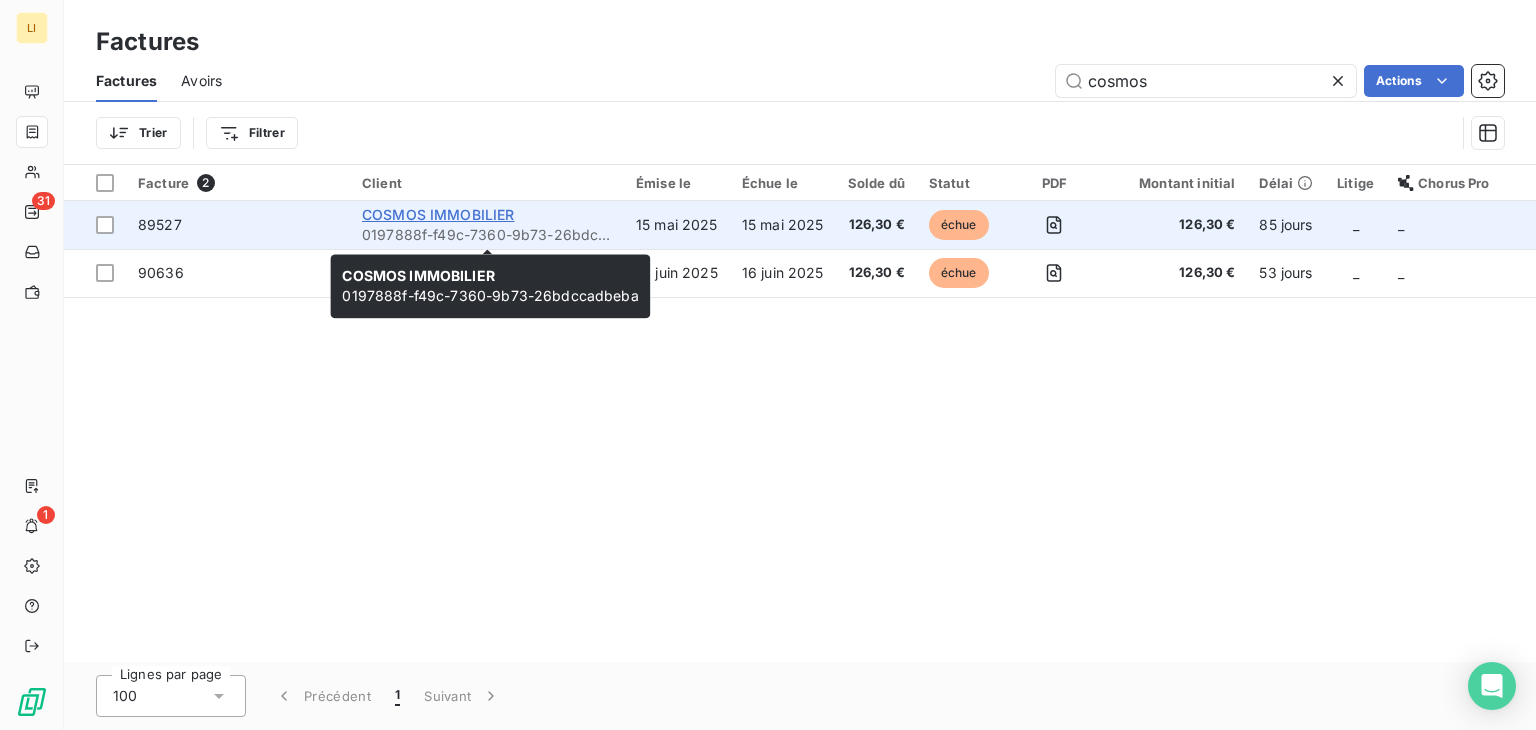 type on "cosmos" 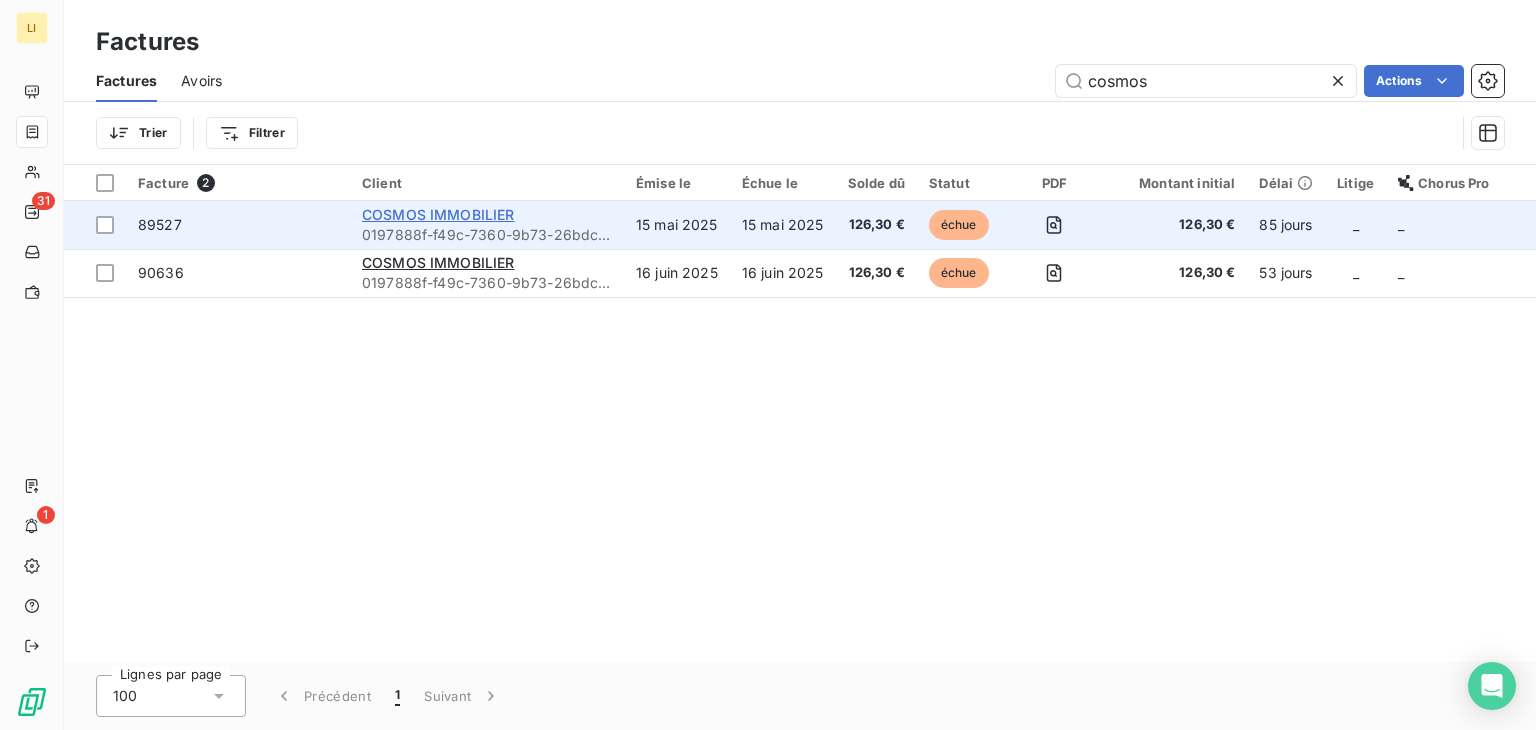 click on "COSMOS IMMOBILIER" at bounding box center [438, 214] 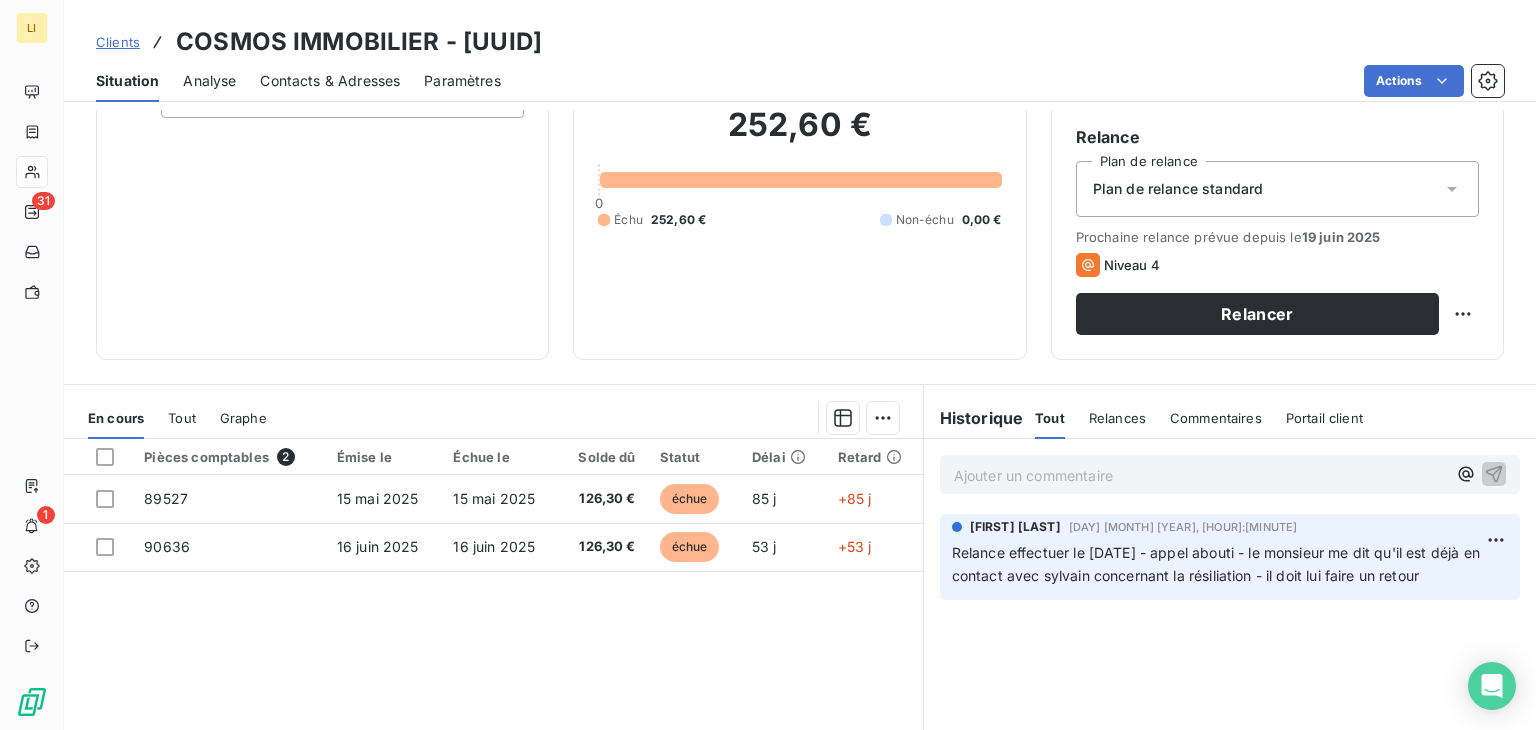 scroll, scrollTop: 172, scrollLeft: 0, axis: vertical 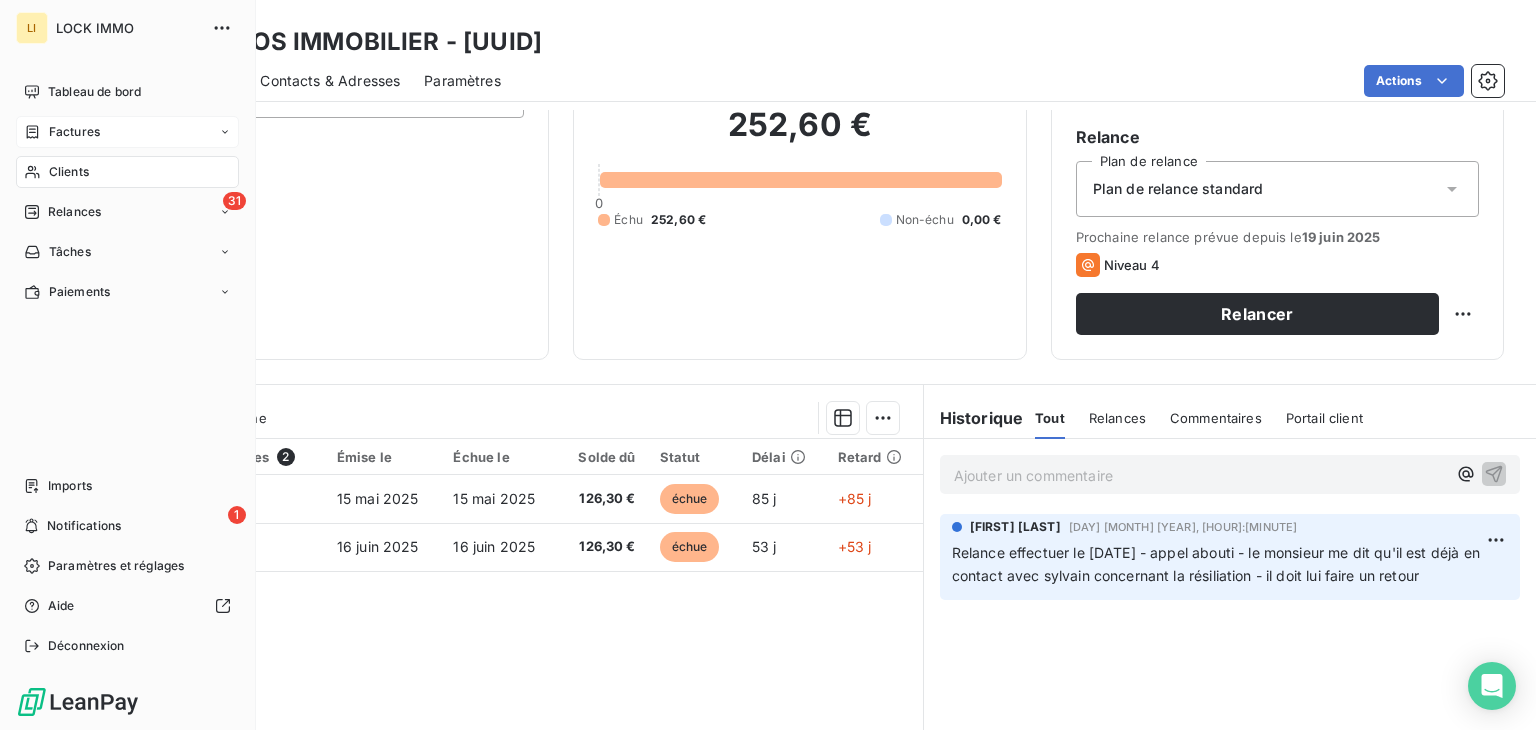 click on "Factures" at bounding box center (74, 132) 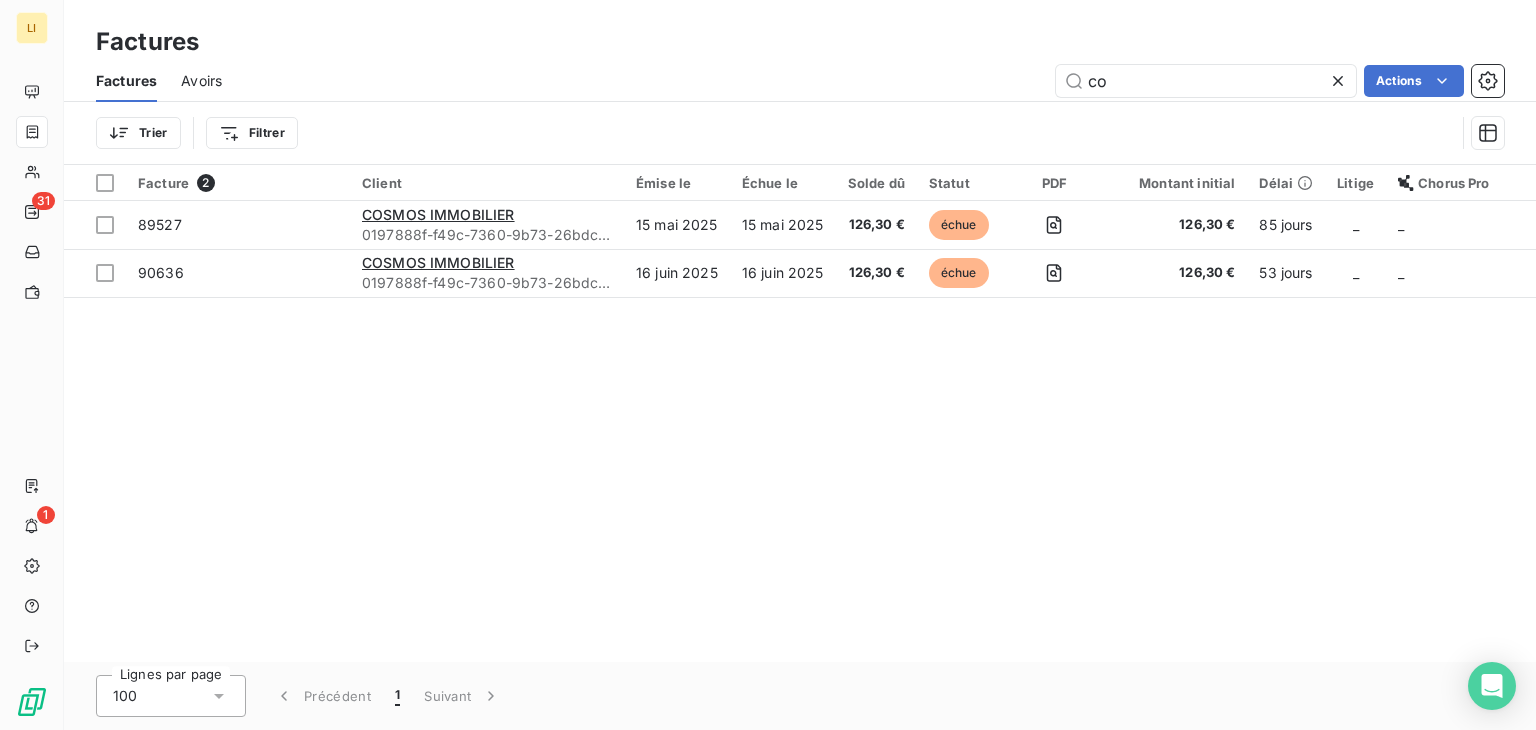 type on "c" 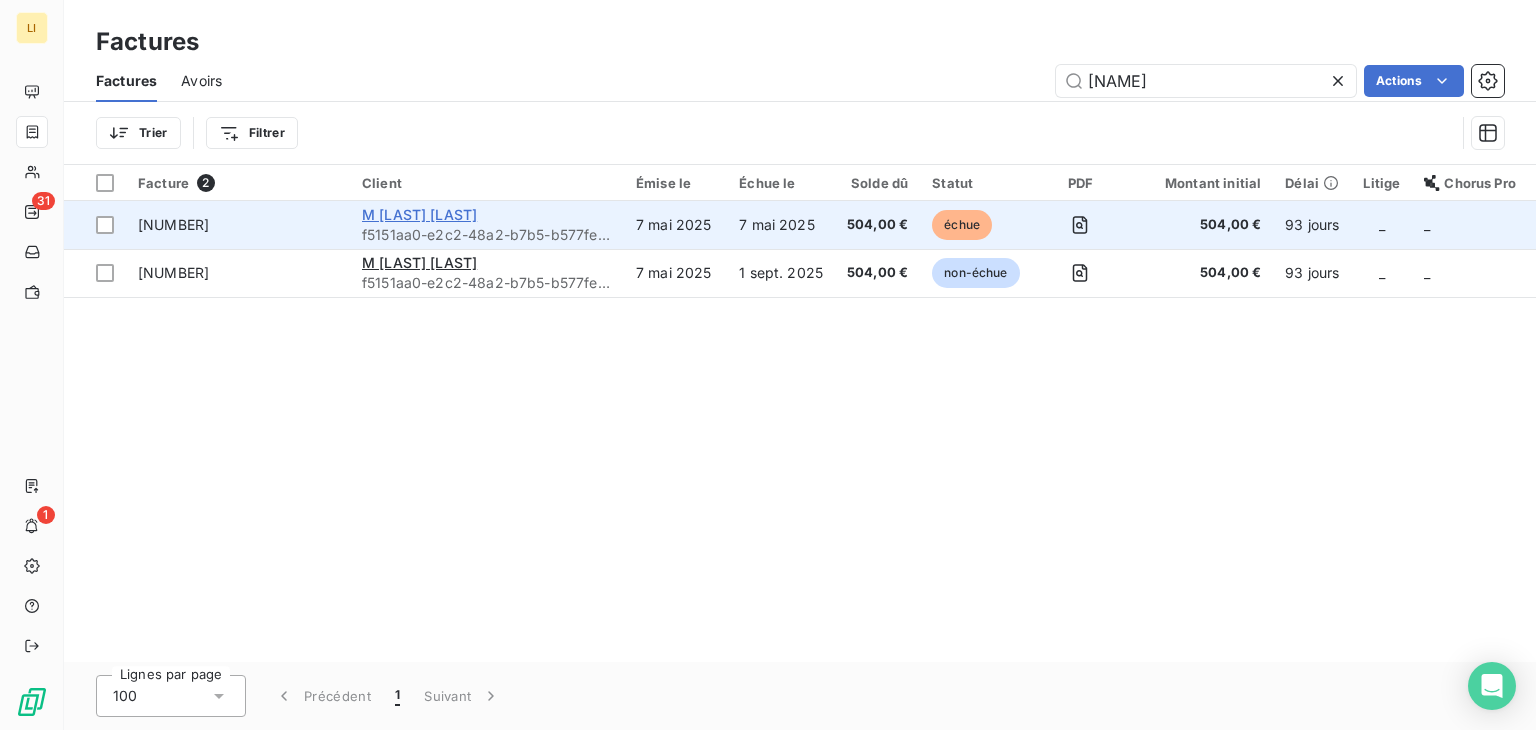 type on "[NAME]" 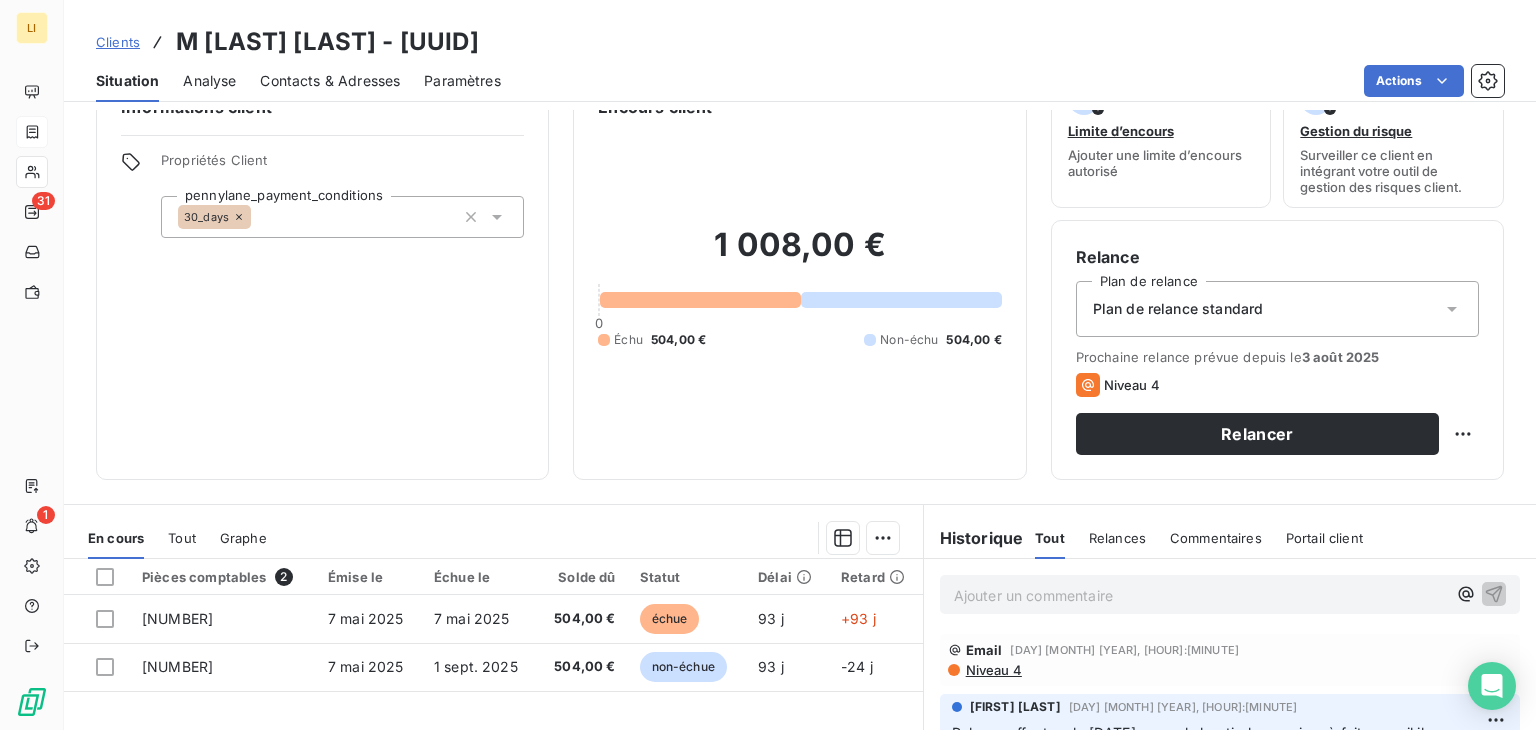 scroll, scrollTop: 0, scrollLeft: 0, axis: both 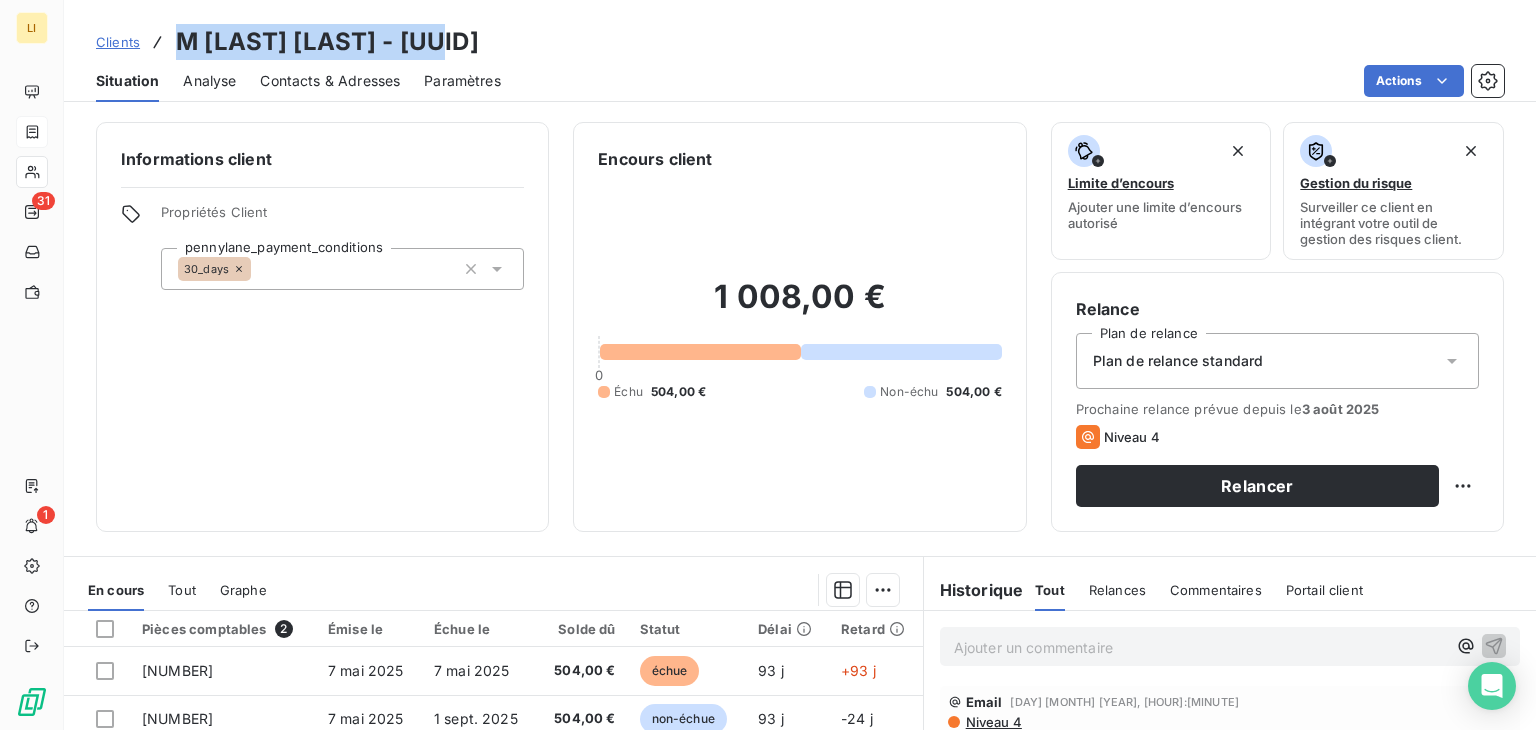 drag, startPoint x: 483, startPoint y: 42, endPoint x: 172, endPoint y: 49, distance: 311.07877 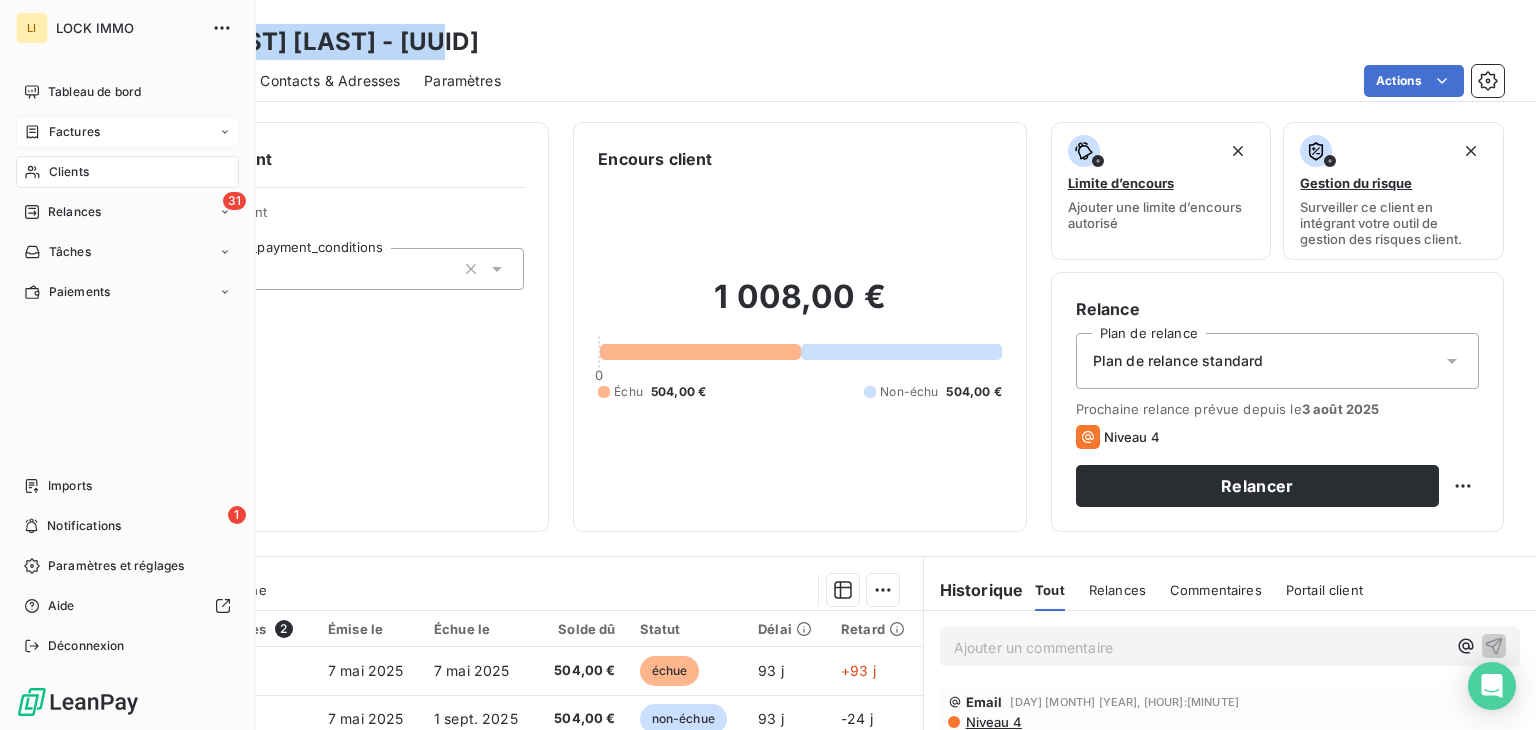 click on "LI LOCK IMMO Tableau de bord Factures Clients [NUMBER] Relances Tâches Paiements Imports [NUMBER] Notifications Paramètres et réglages Aide Déconnexion" at bounding box center [128, 365] 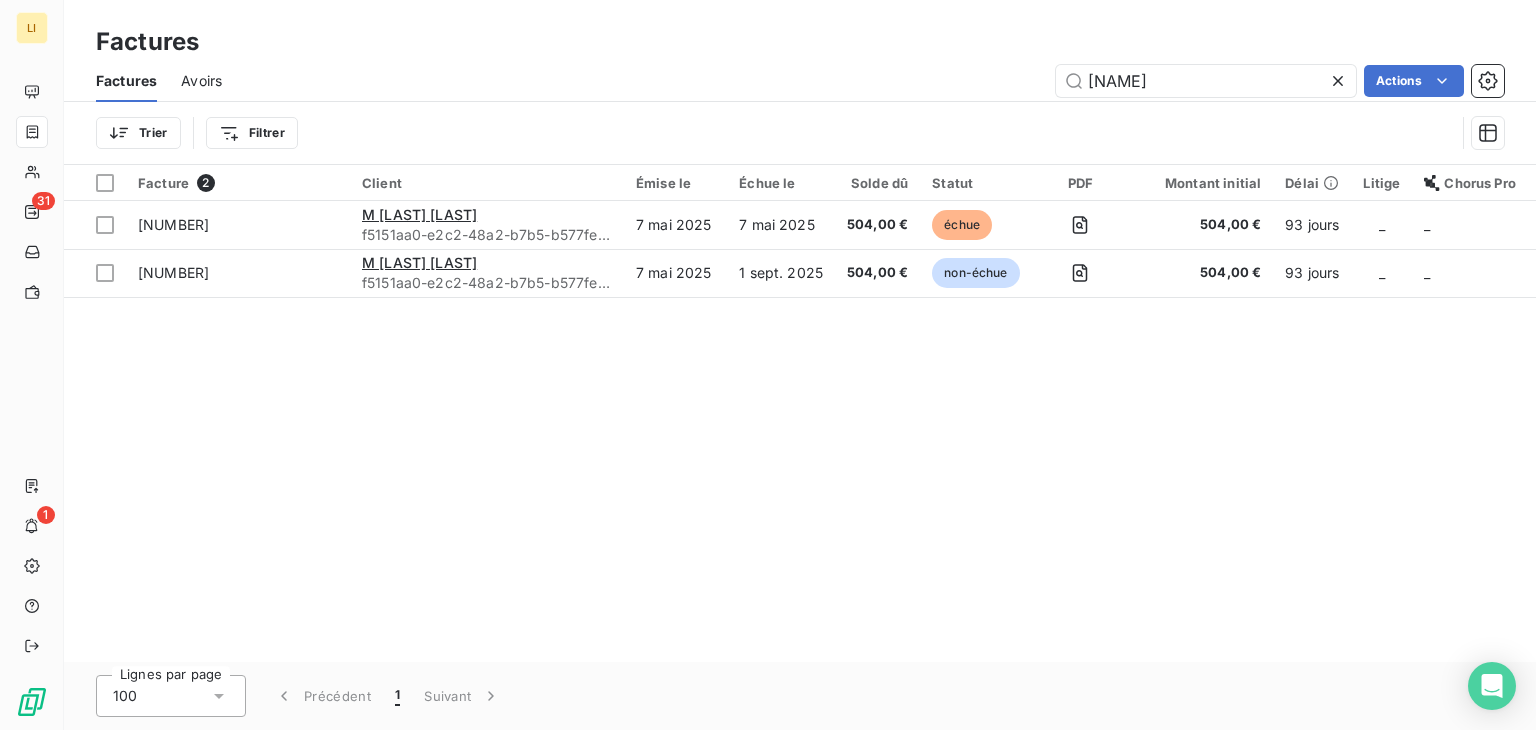 click on "Trier Filtrer" at bounding box center [775, 133] 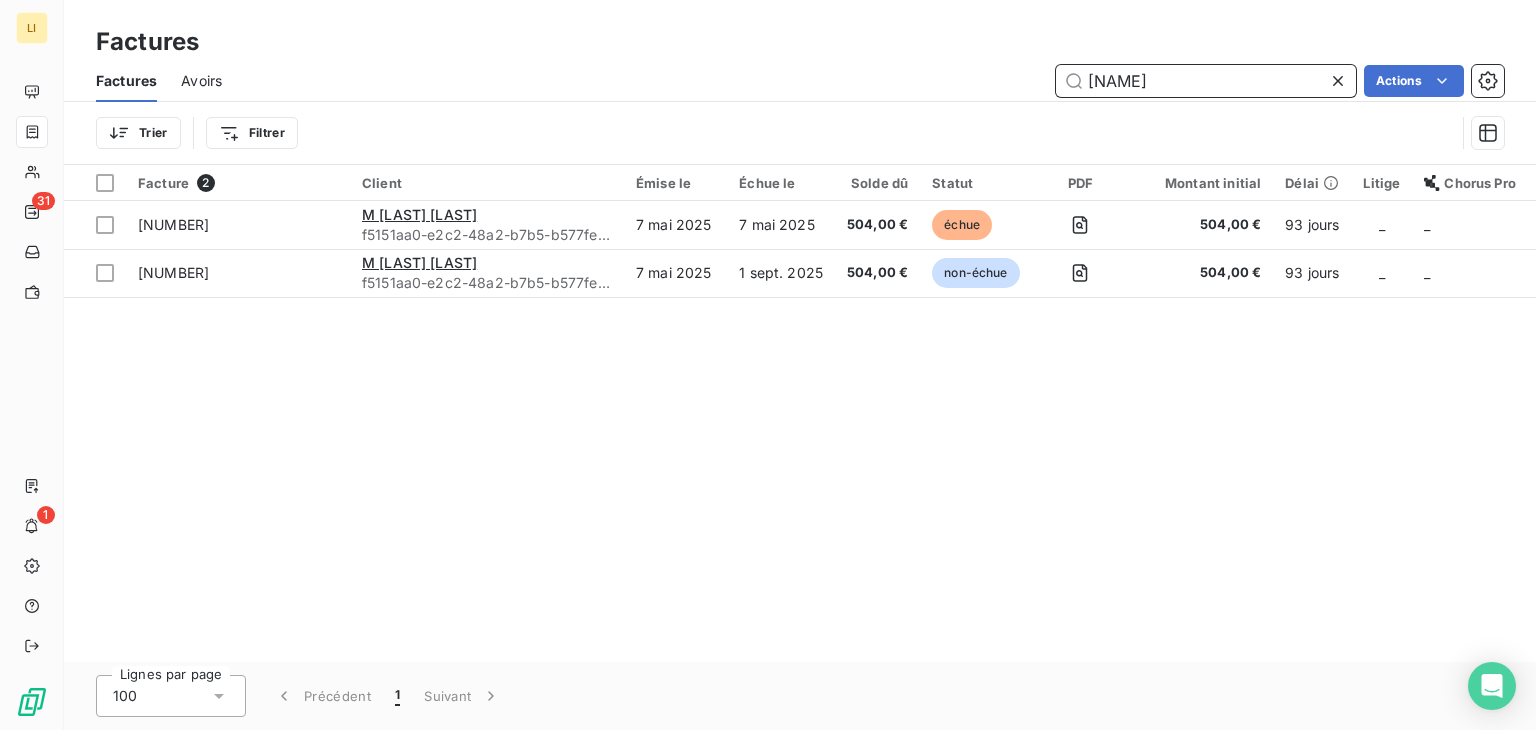 click on "[NAME]" at bounding box center [1206, 81] 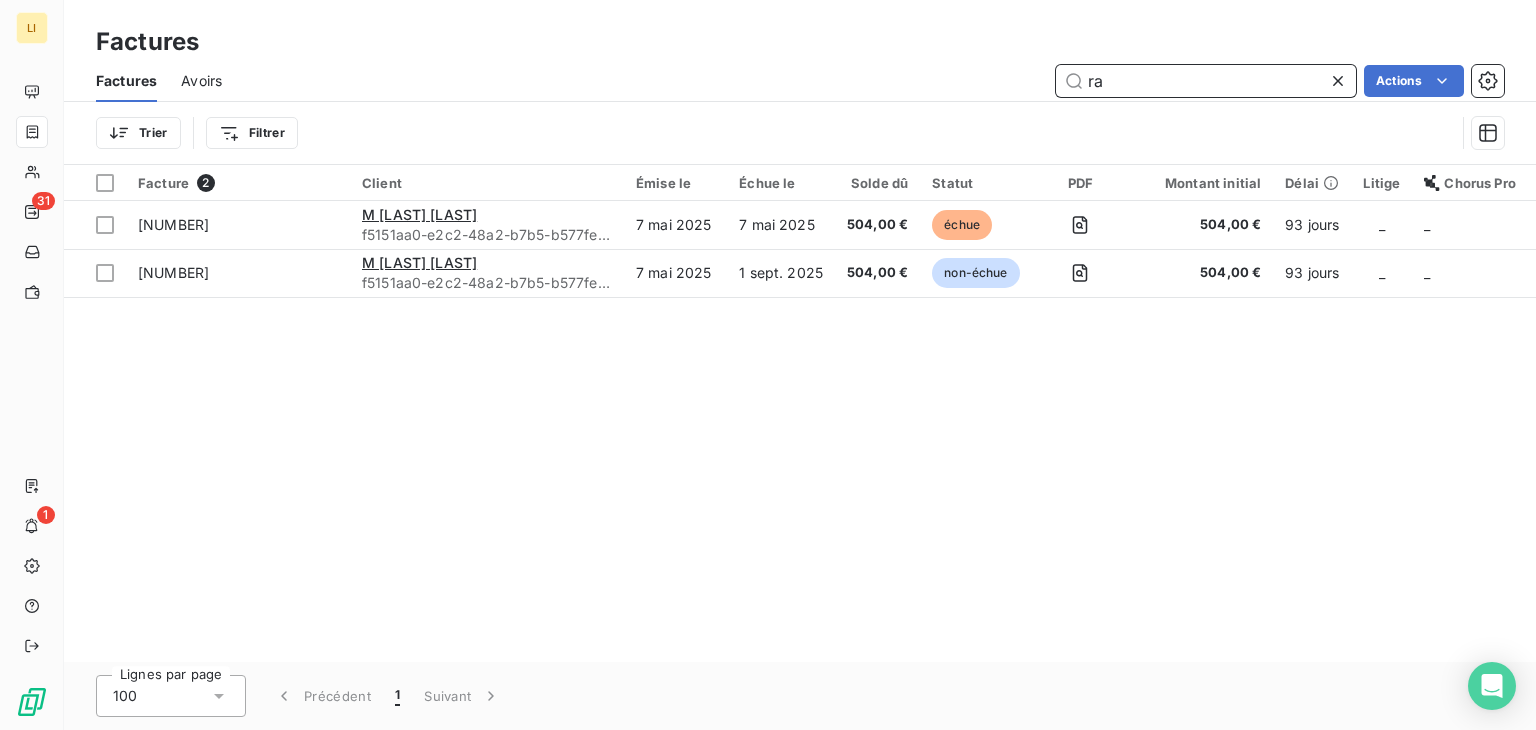 type on "r" 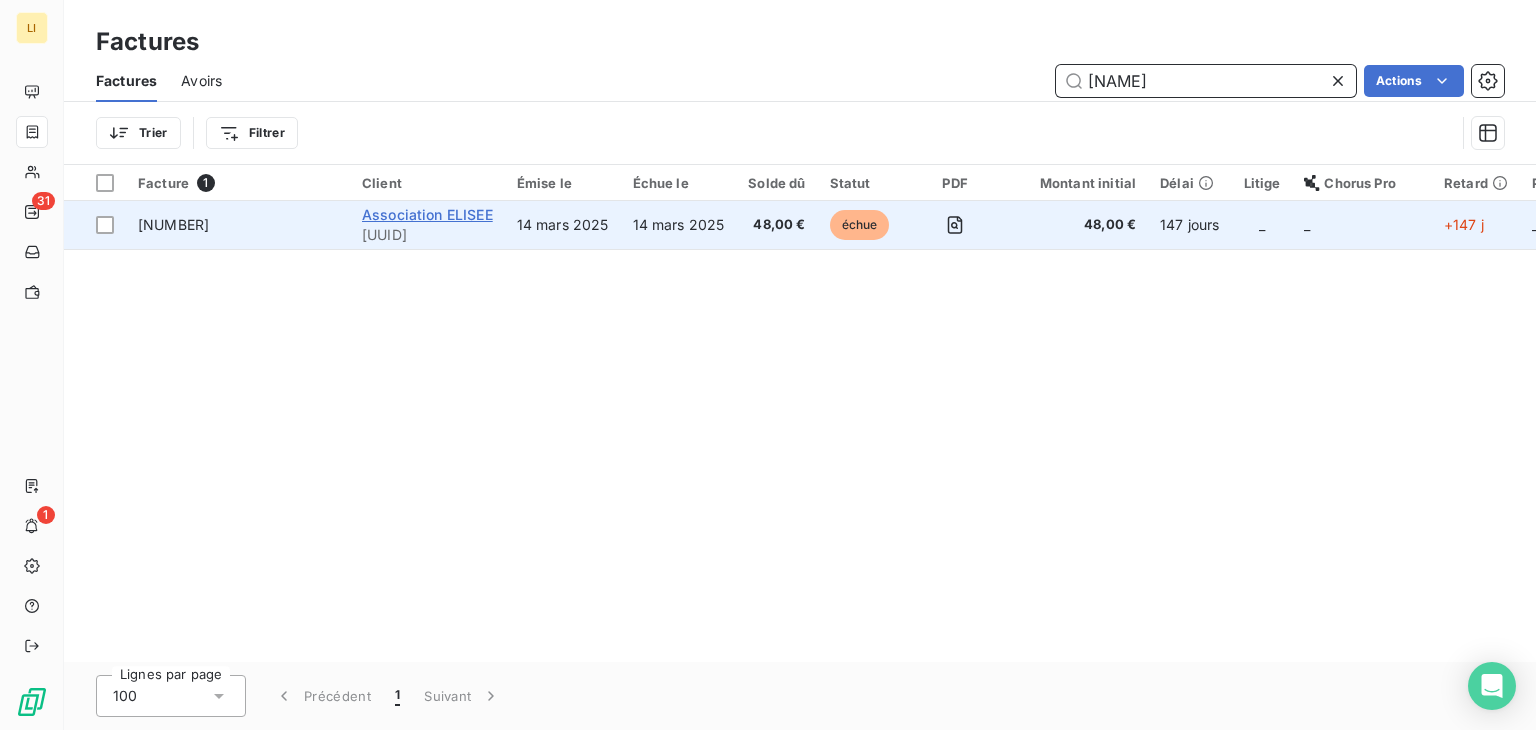 type on "[NAME]" 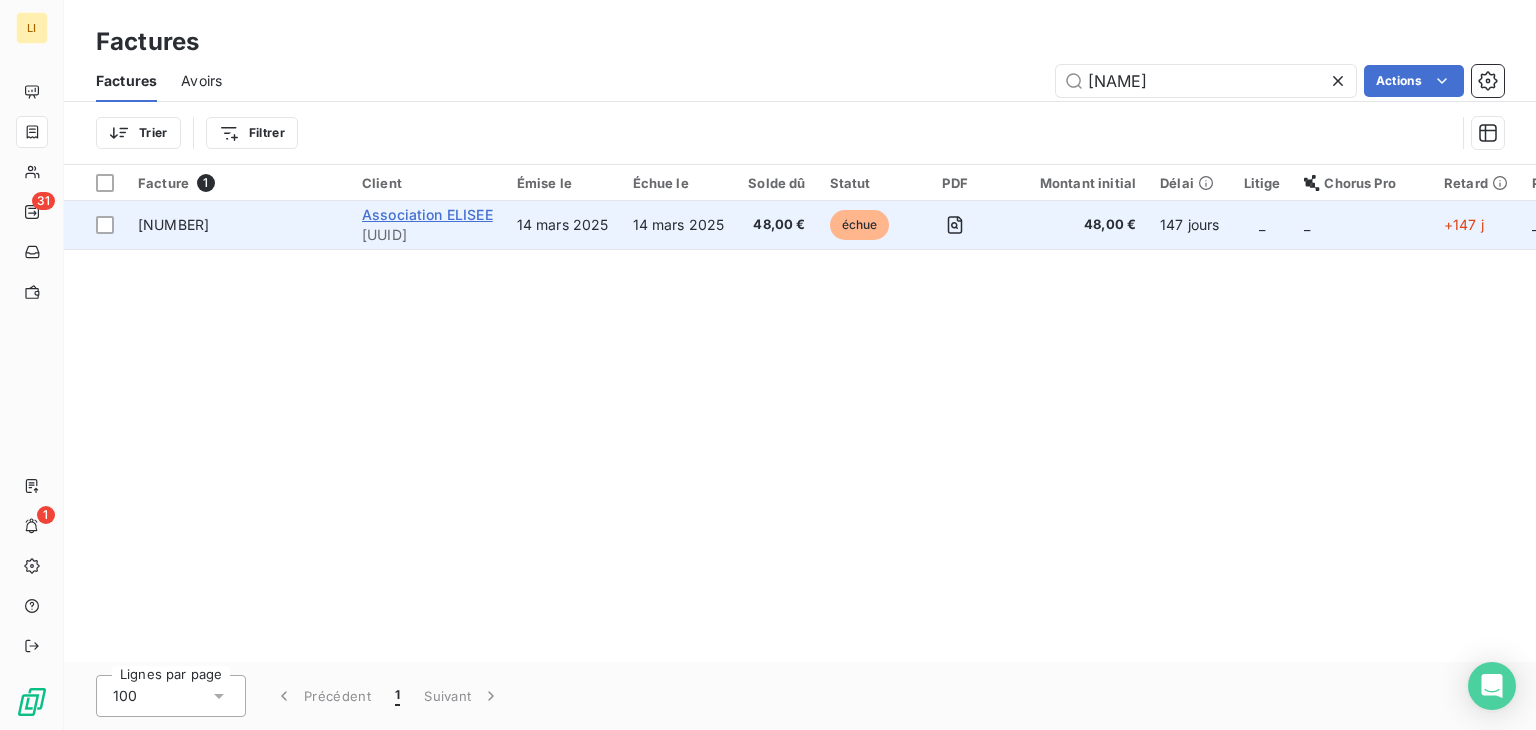 click on "Association ELISEE" at bounding box center (427, 214) 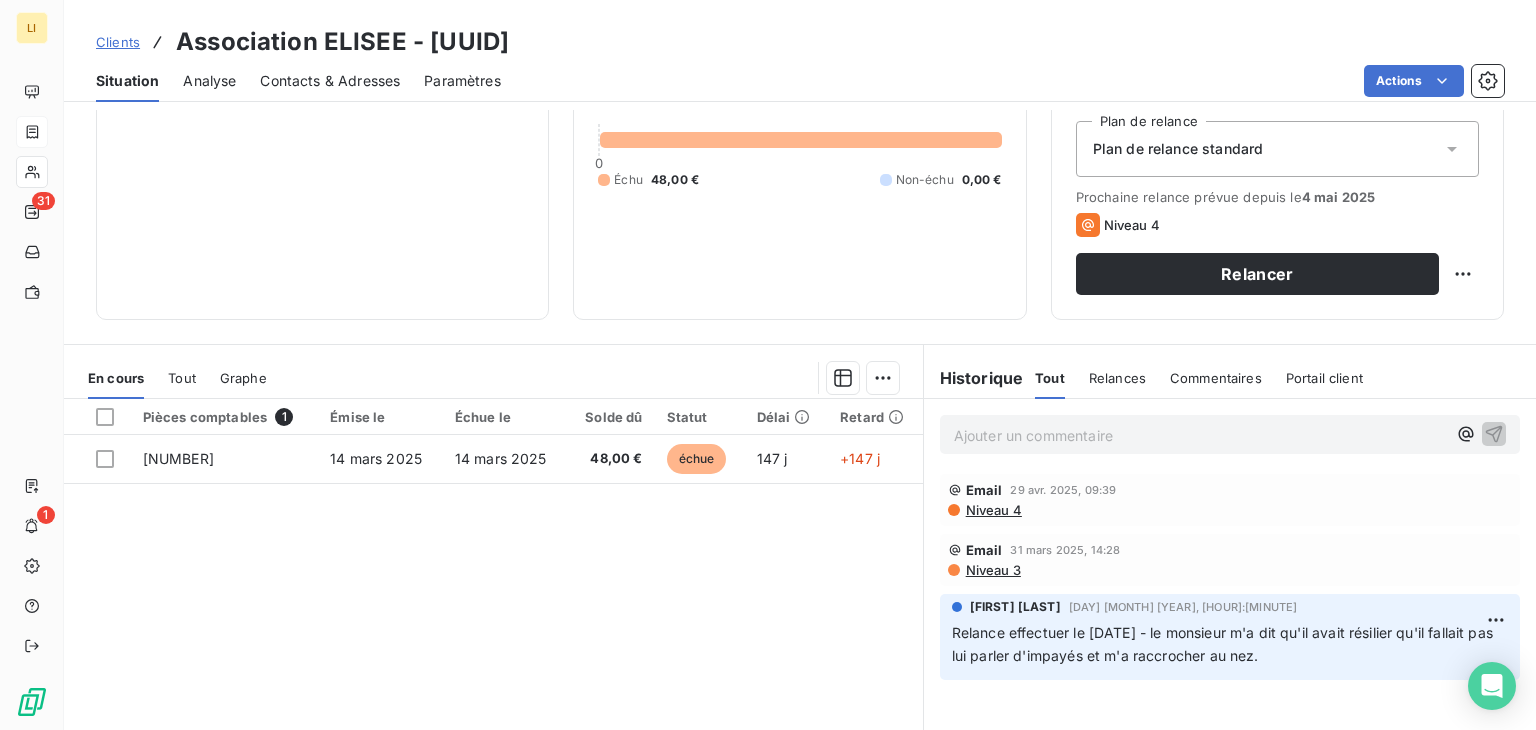 scroll, scrollTop: 212, scrollLeft: 0, axis: vertical 